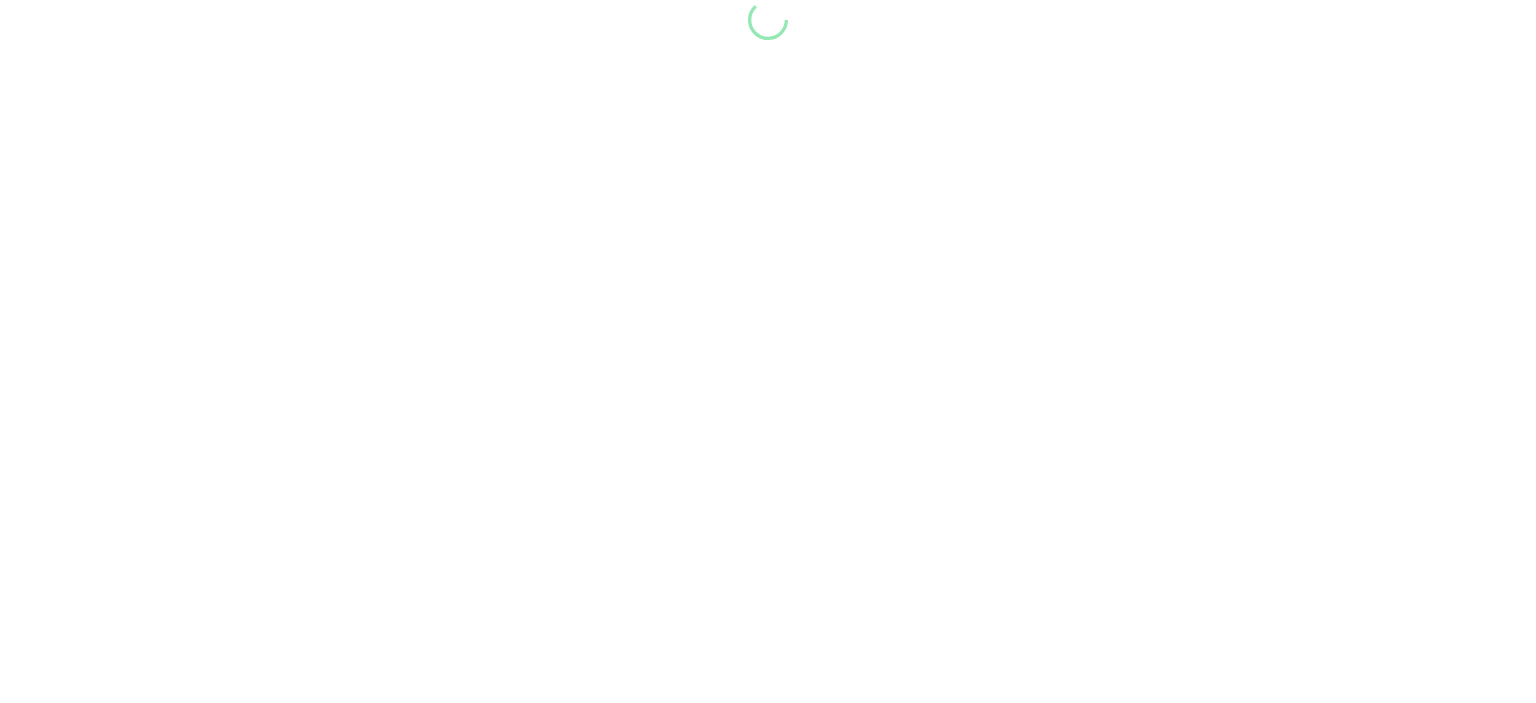 scroll, scrollTop: 0, scrollLeft: 0, axis: both 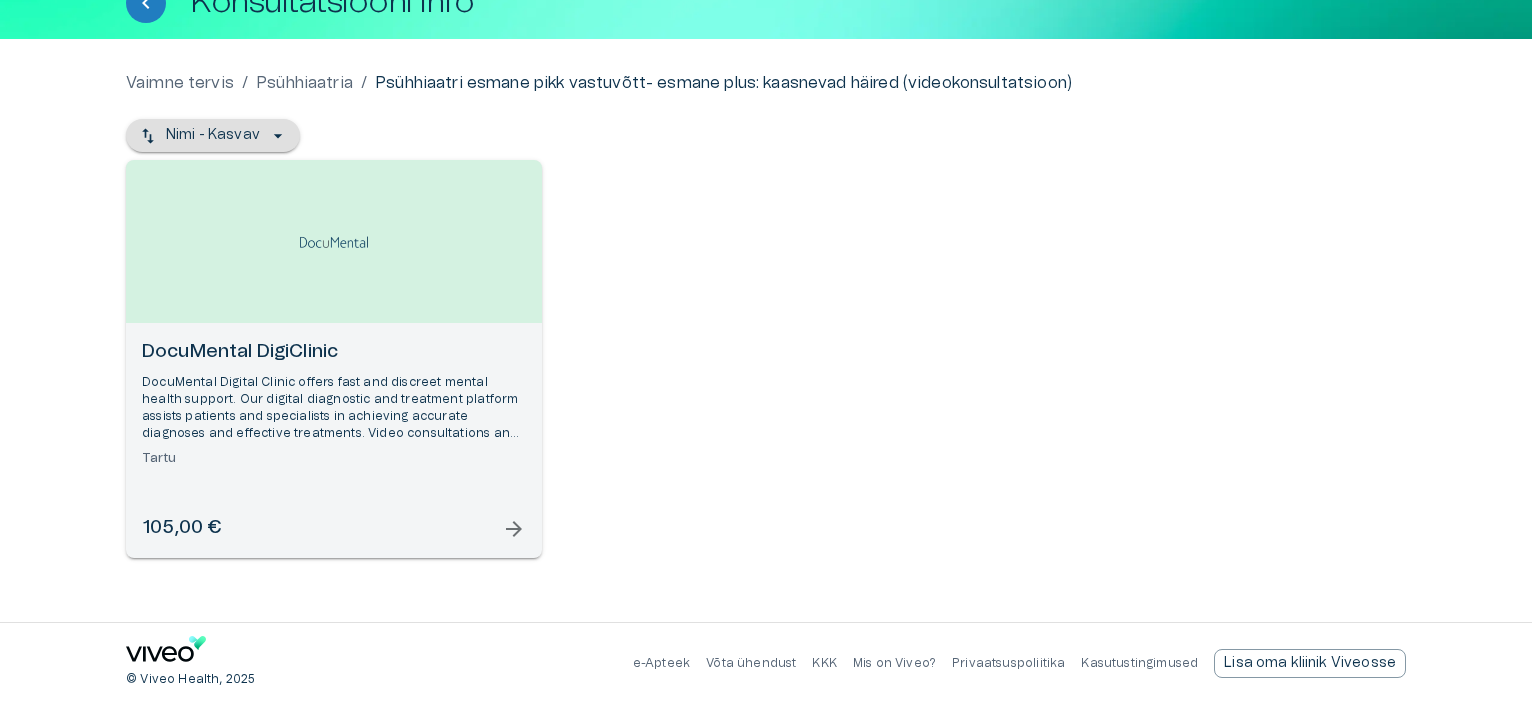 click 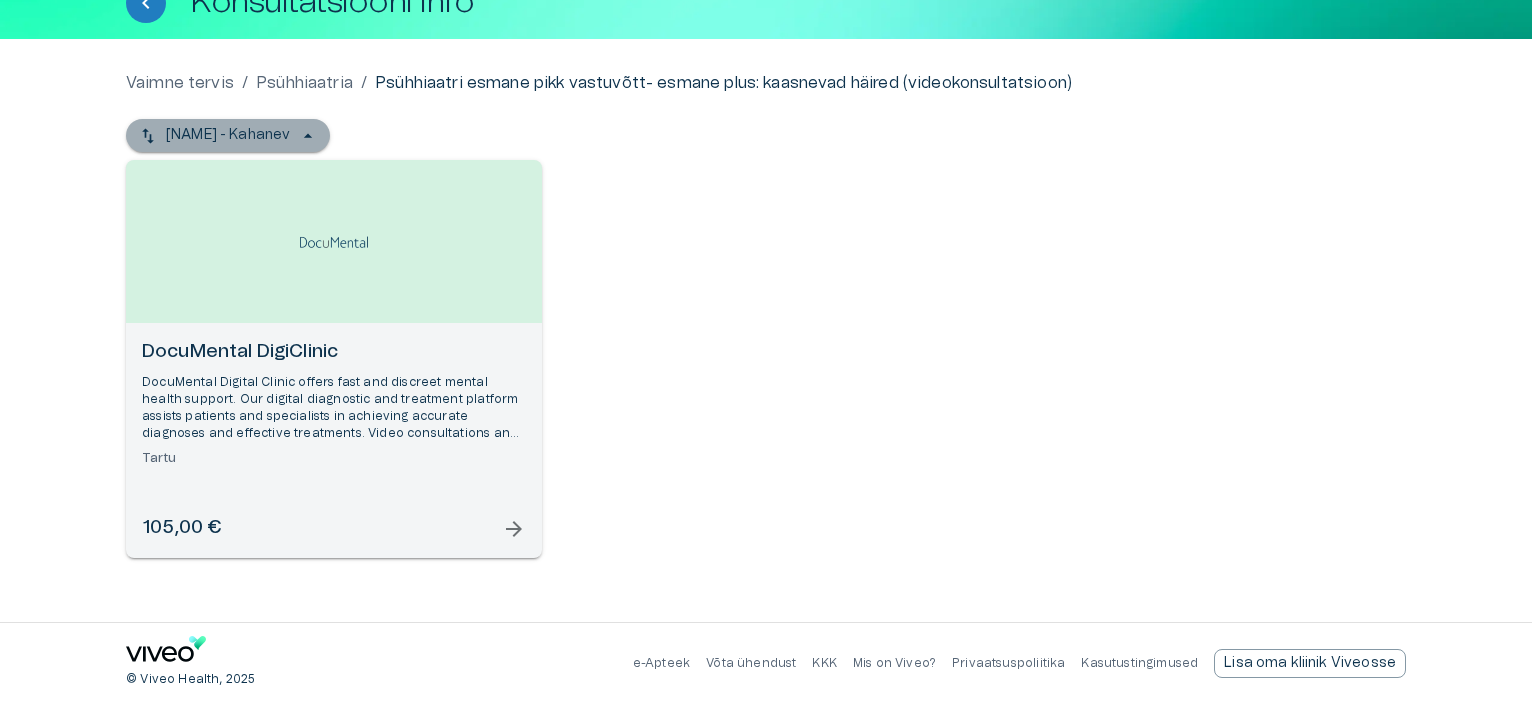 click 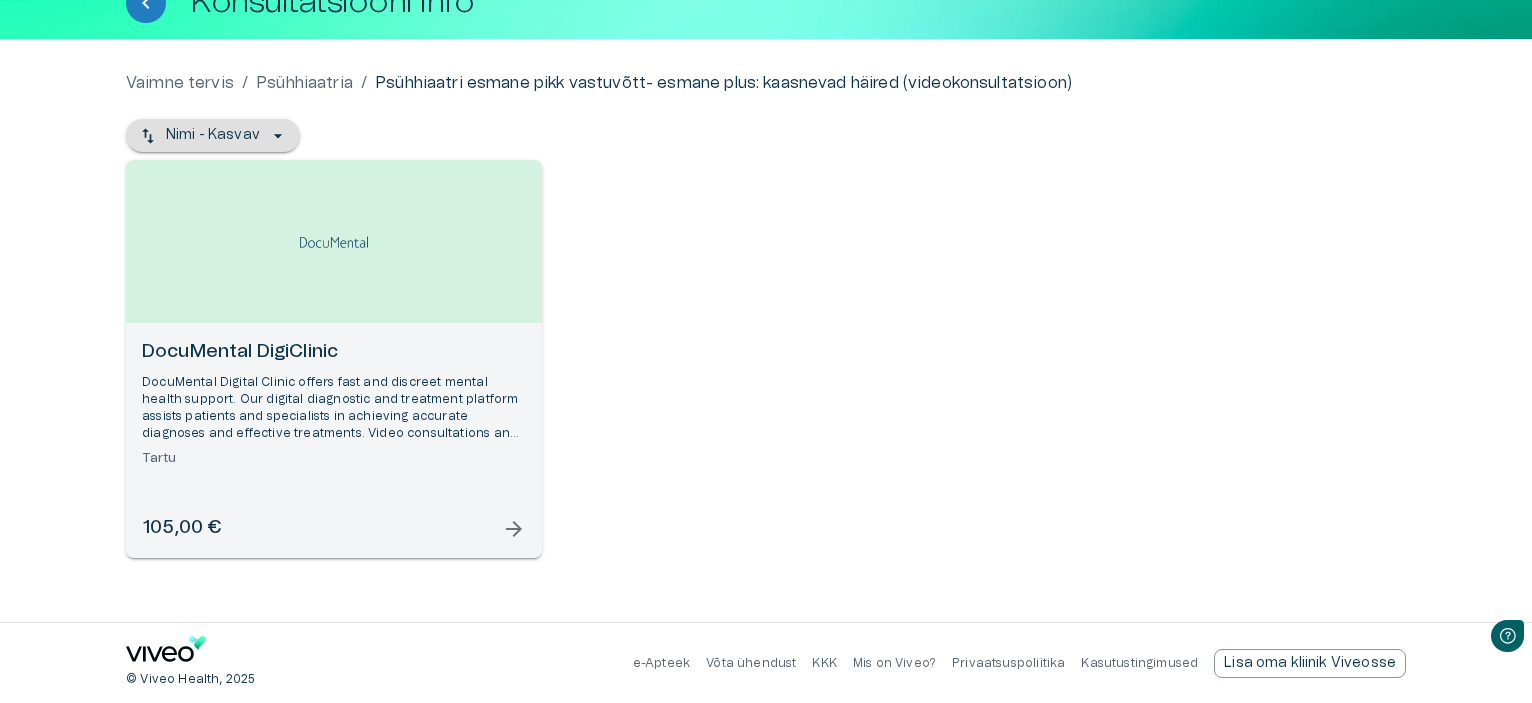 scroll, scrollTop: 0, scrollLeft: 0, axis: both 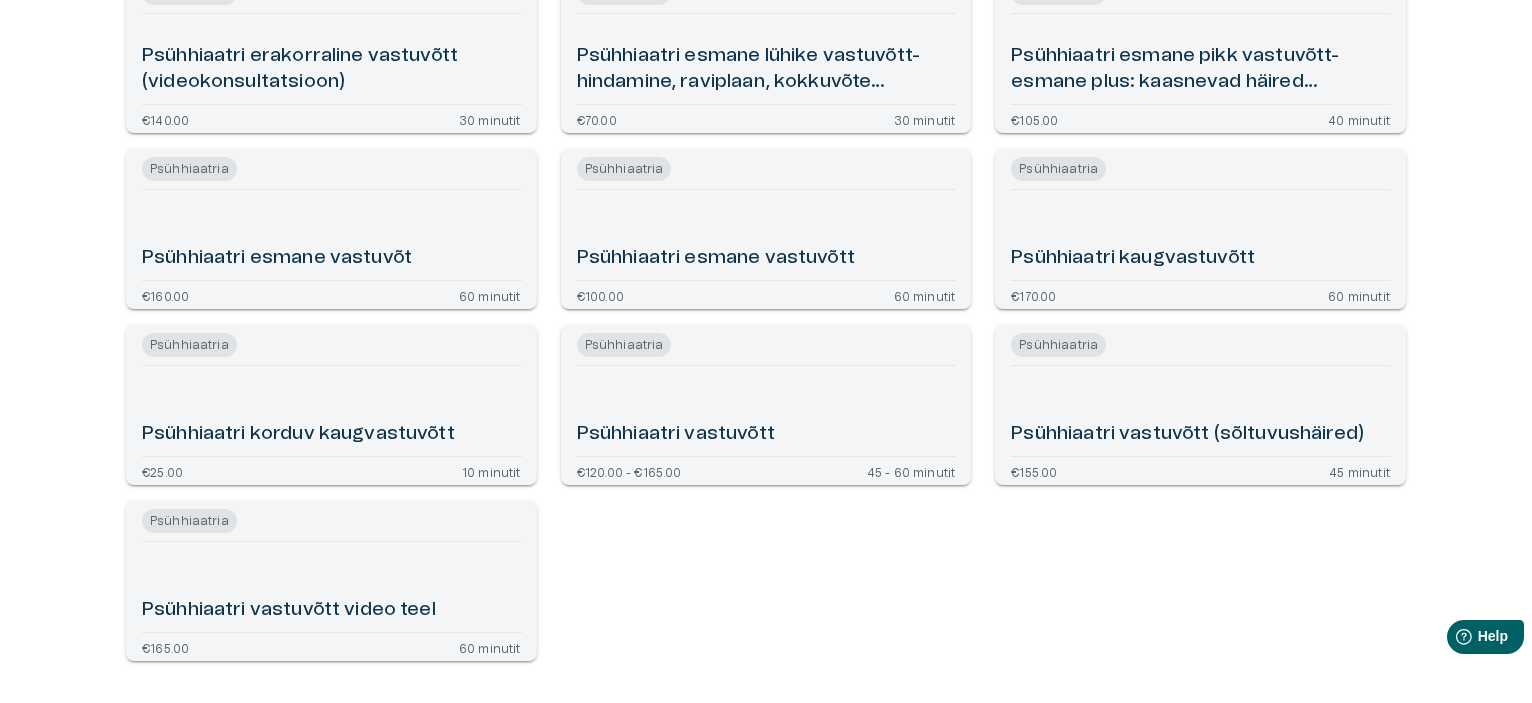 click on "Psühhiaatri esmane vastuvõtt" at bounding box center [716, 258] 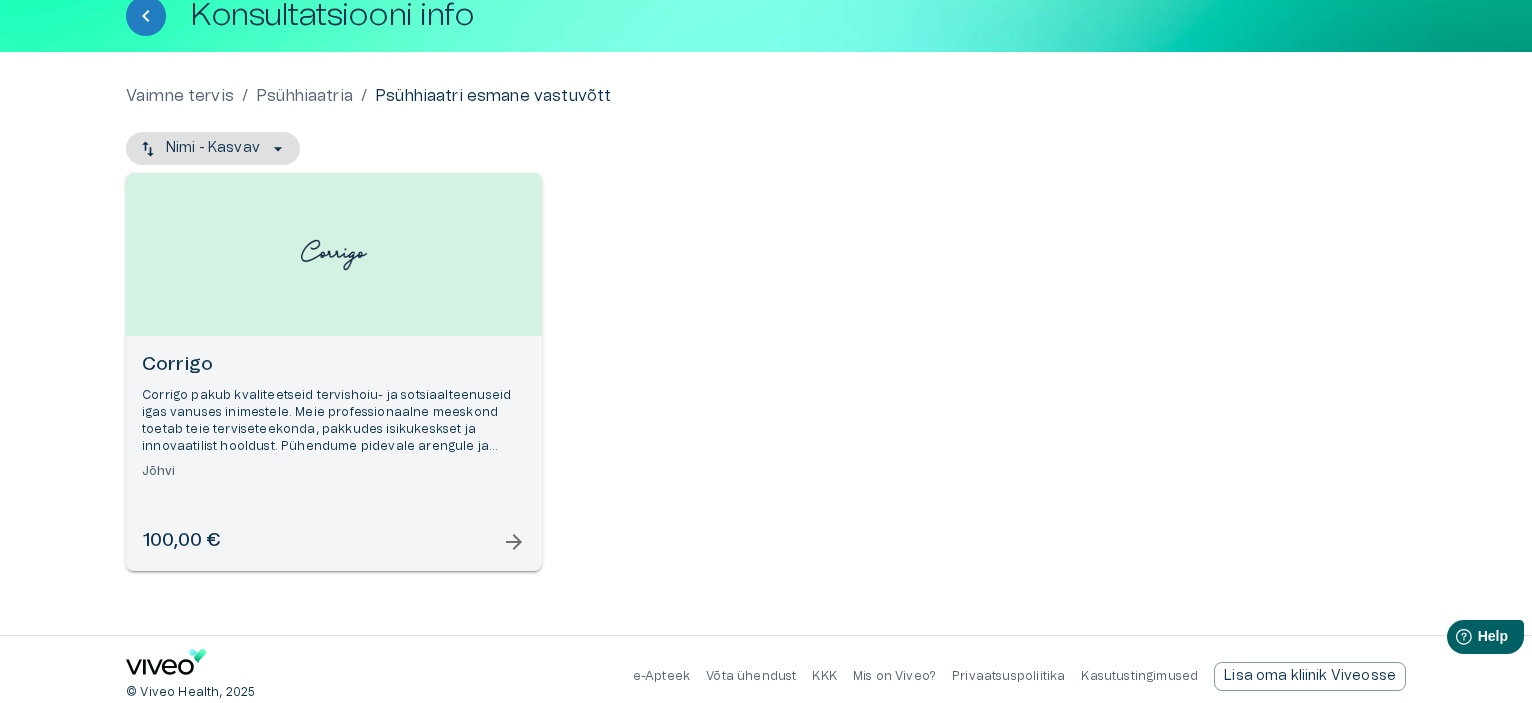 scroll, scrollTop: 138, scrollLeft: 0, axis: vertical 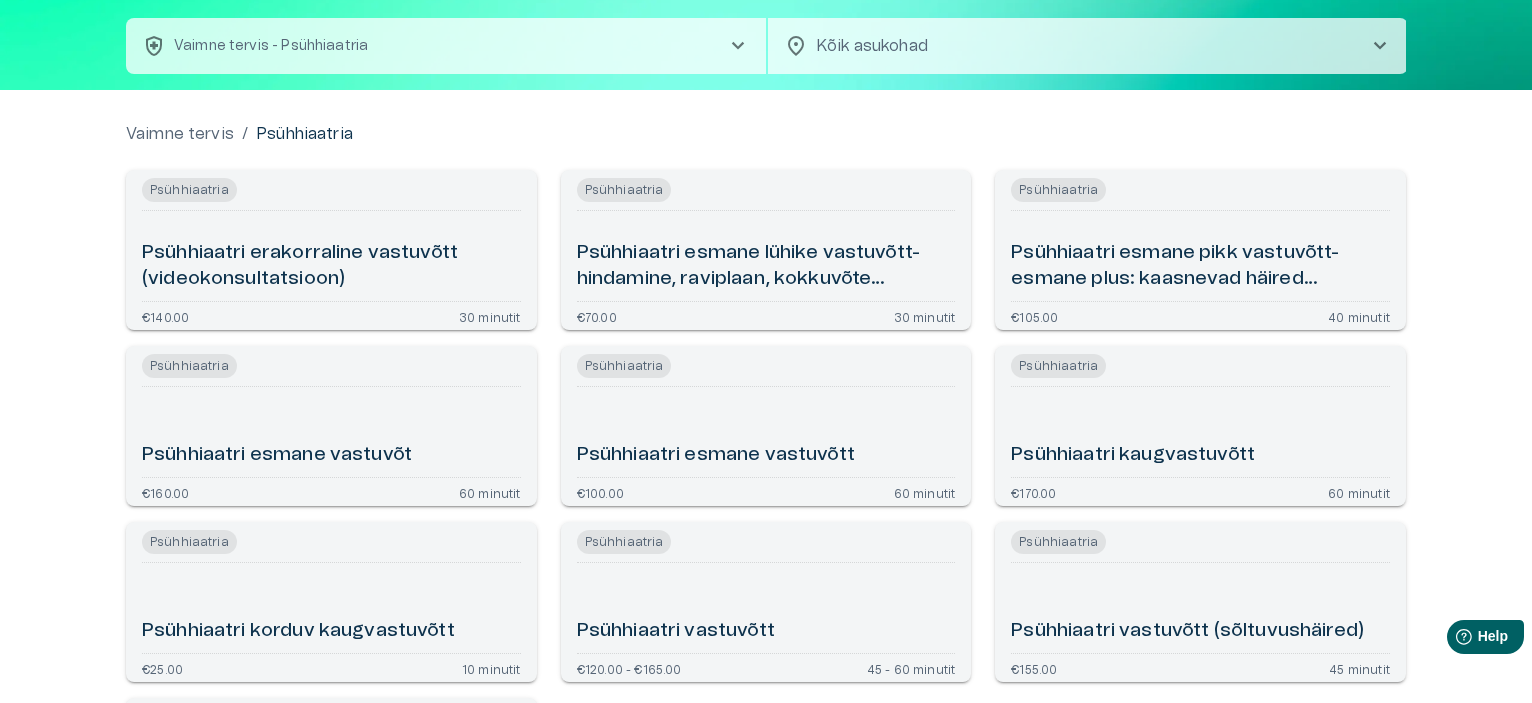 click on "Psühhiaatri esmane lühike vastuvõtt- hindamine, raviplaan, kokkuvõte (videokonsultatsioon)" at bounding box center [766, 266] 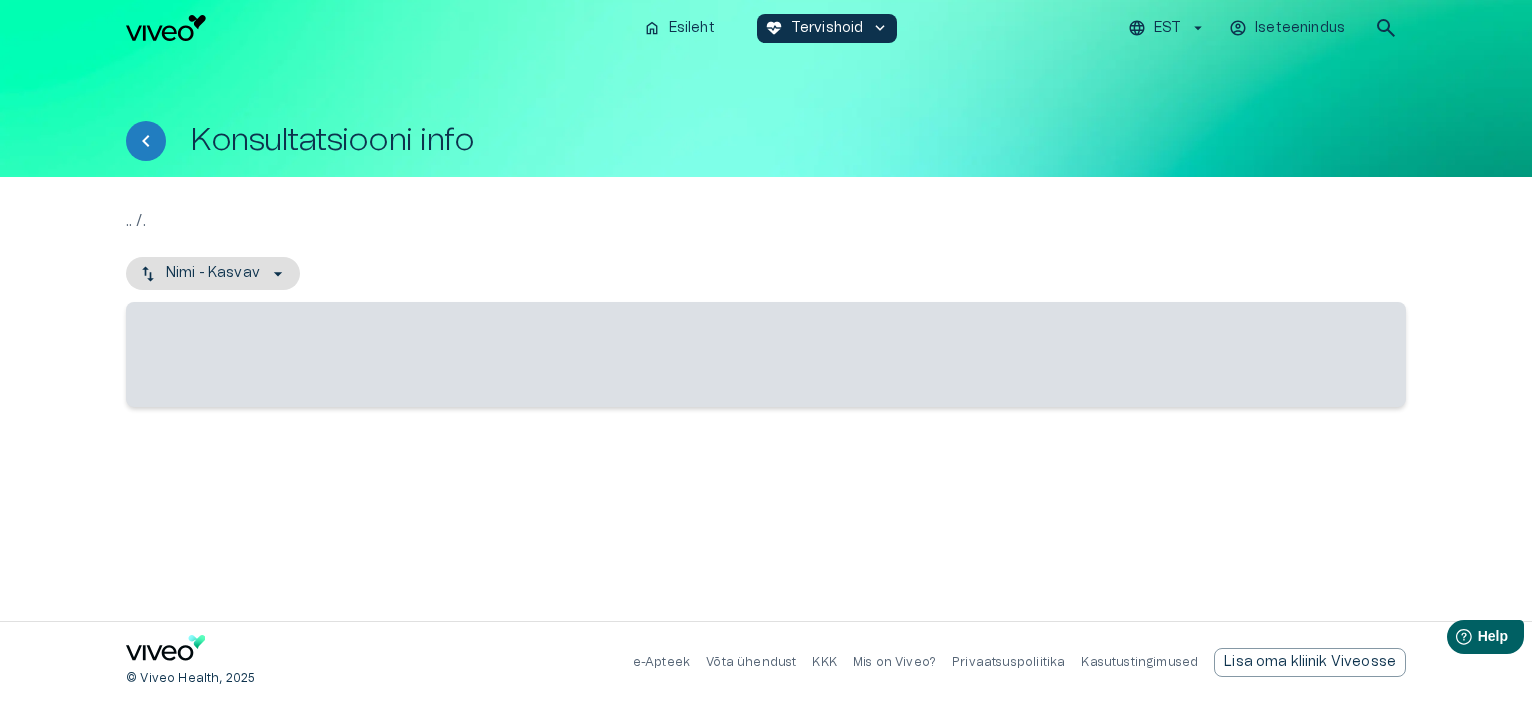 scroll, scrollTop: 0, scrollLeft: 0, axis: both 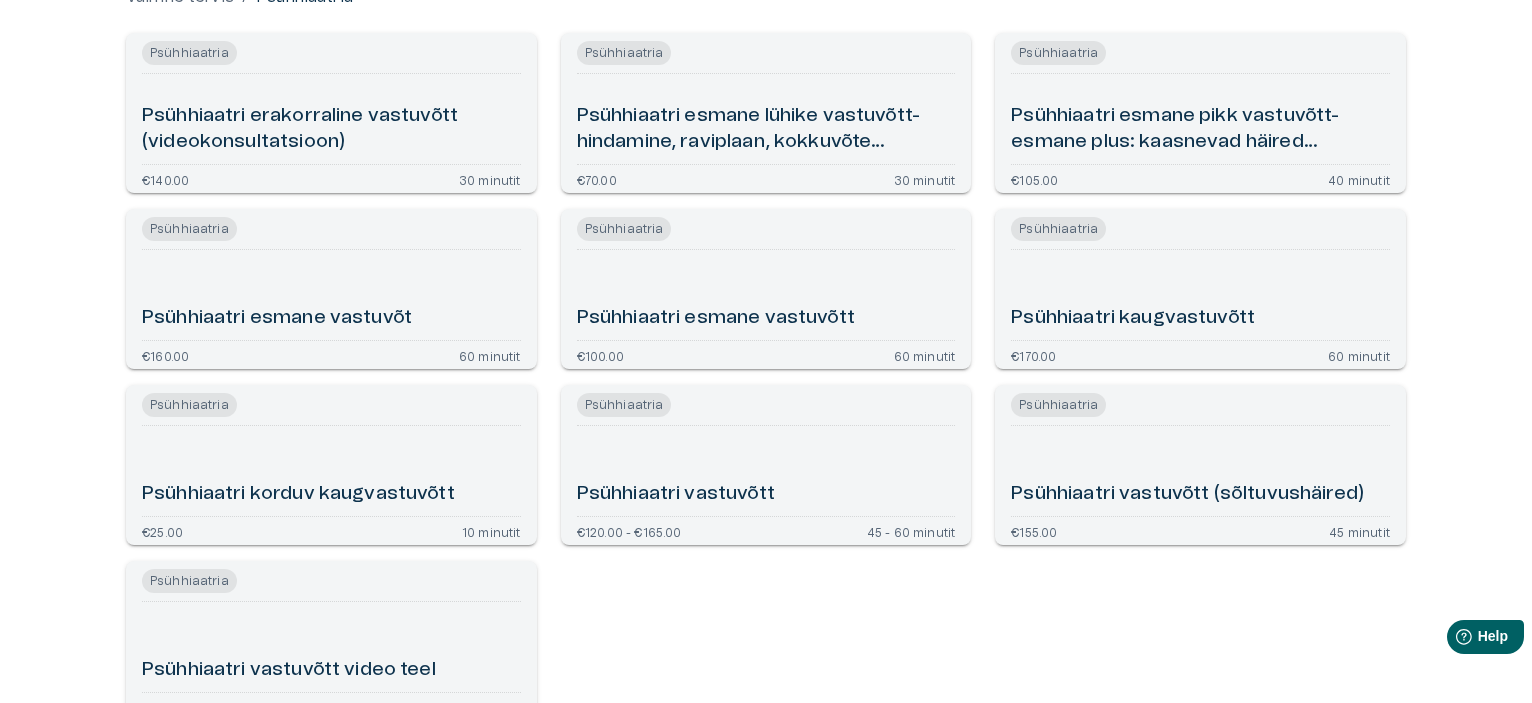 click on "Psühhiaatri esmane vastuvõt" at bounding box center (277, 318) 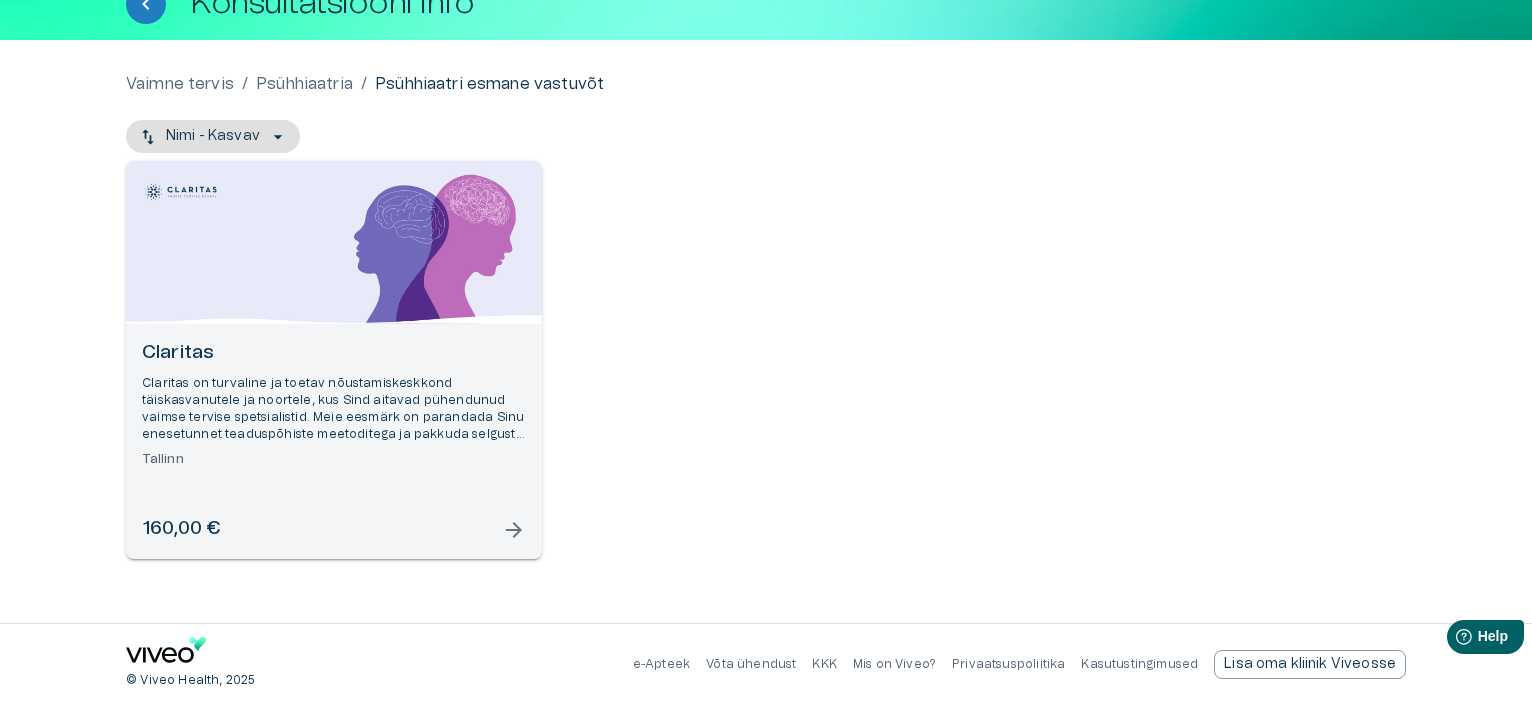scroll, scrollTop: 138, scrollLeft: 0, axis: vertical 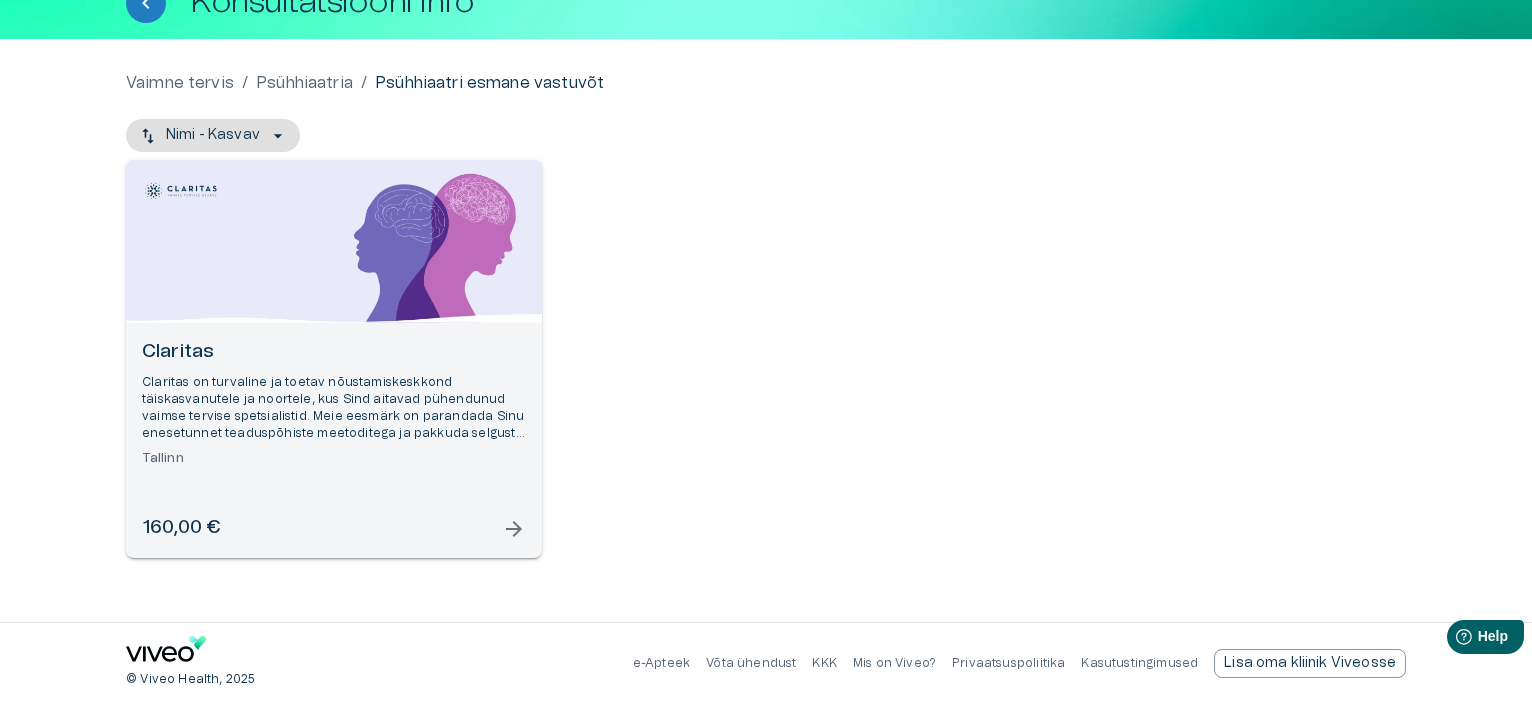 click on "Claritas" at bounding box center [334, 352] 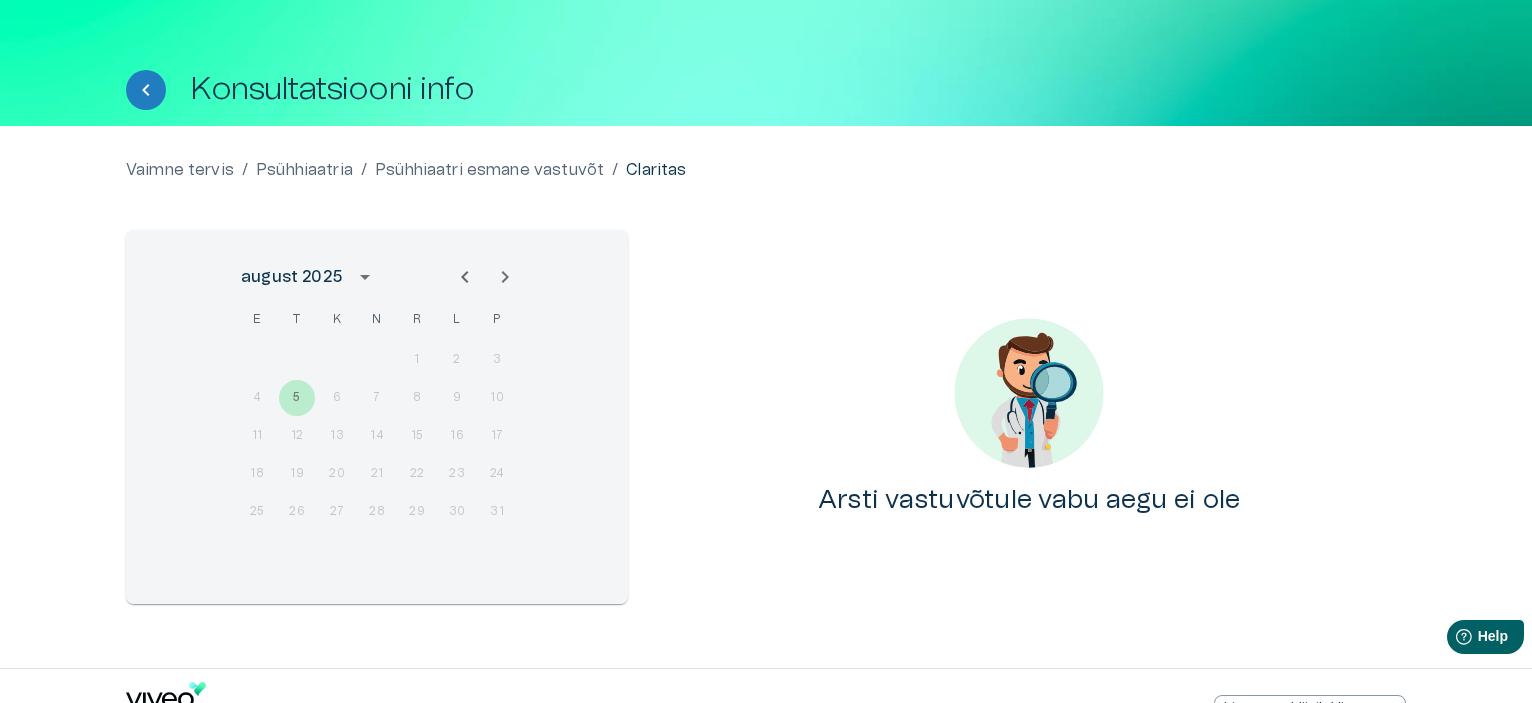 scroll, scrollTop: 97, scrollLeft: 0, axis: vertical 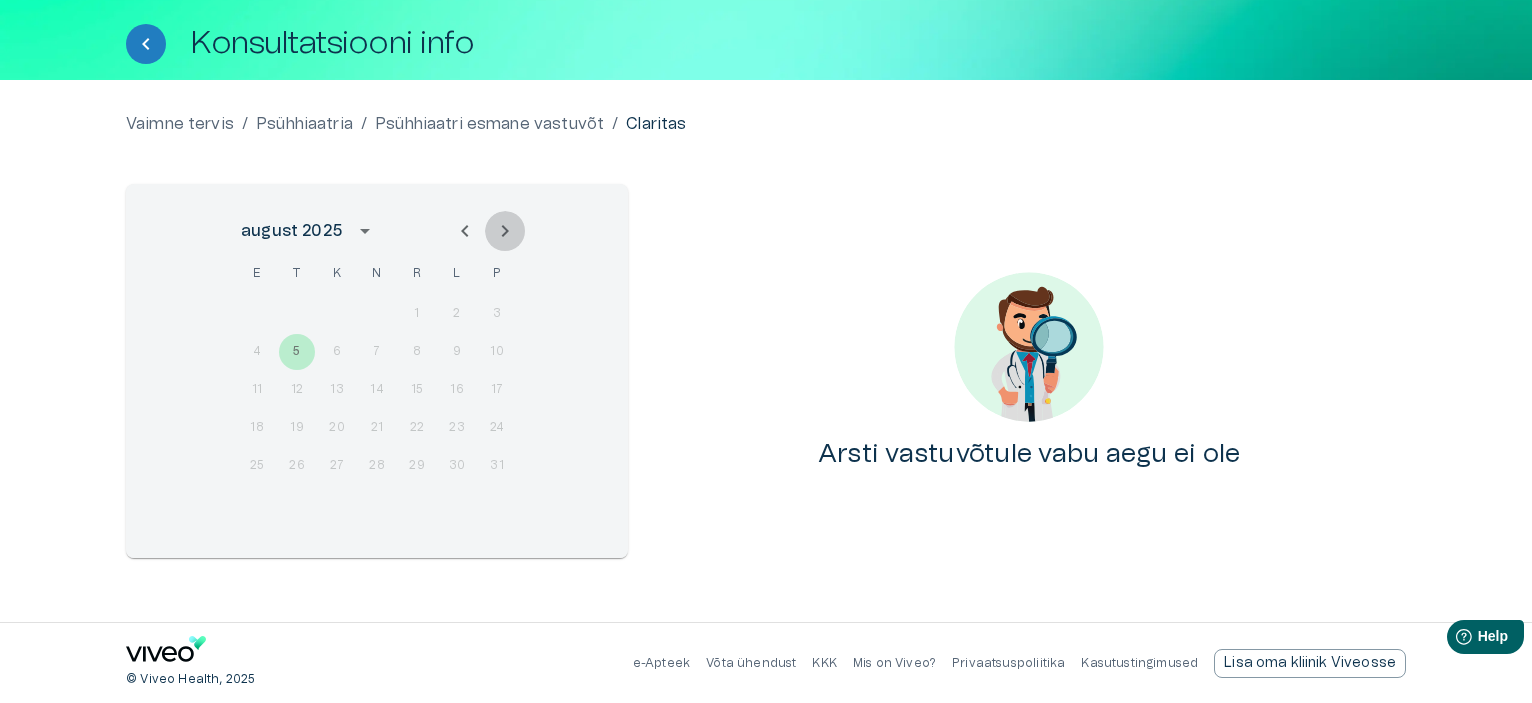 click 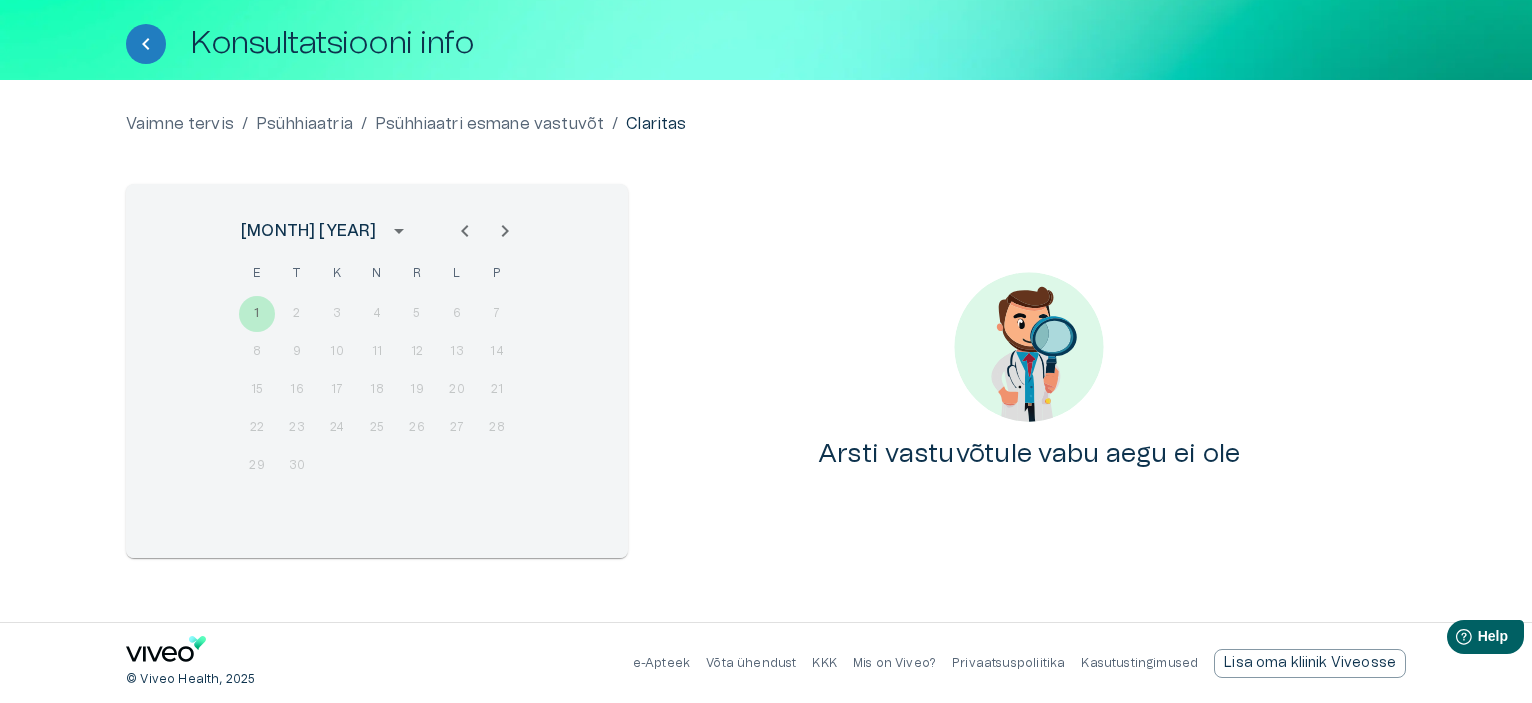 click on "1 2 3 4 5 6 7" at bounding box center [377, 314] 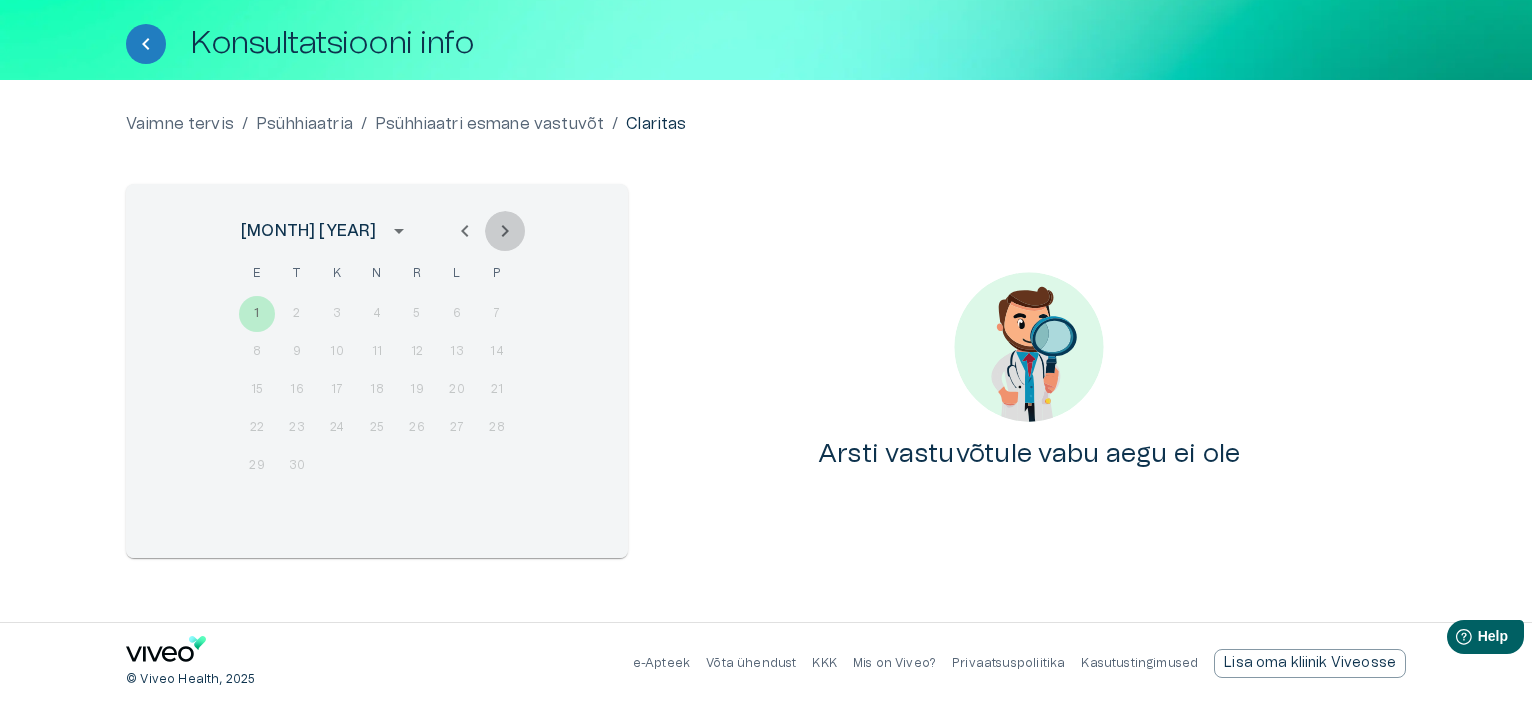 click 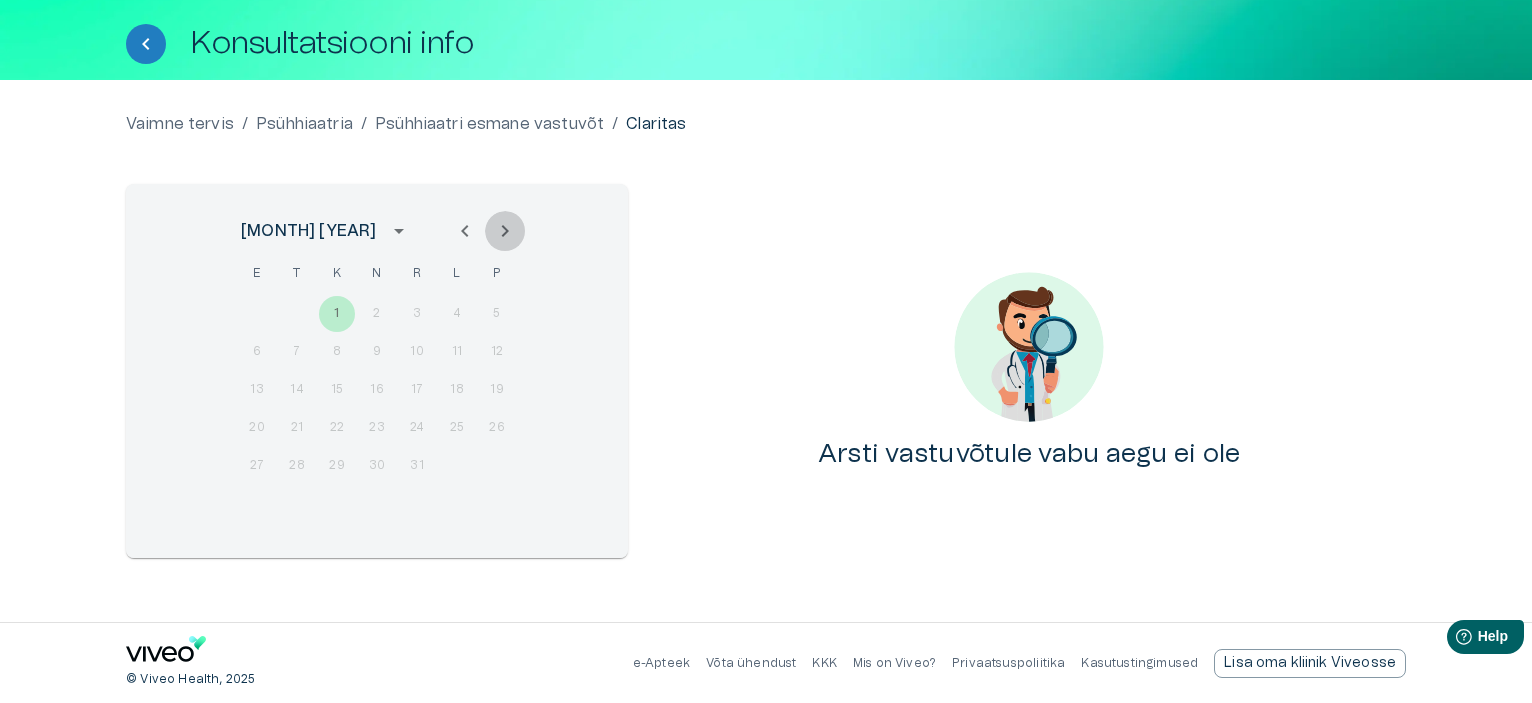 click 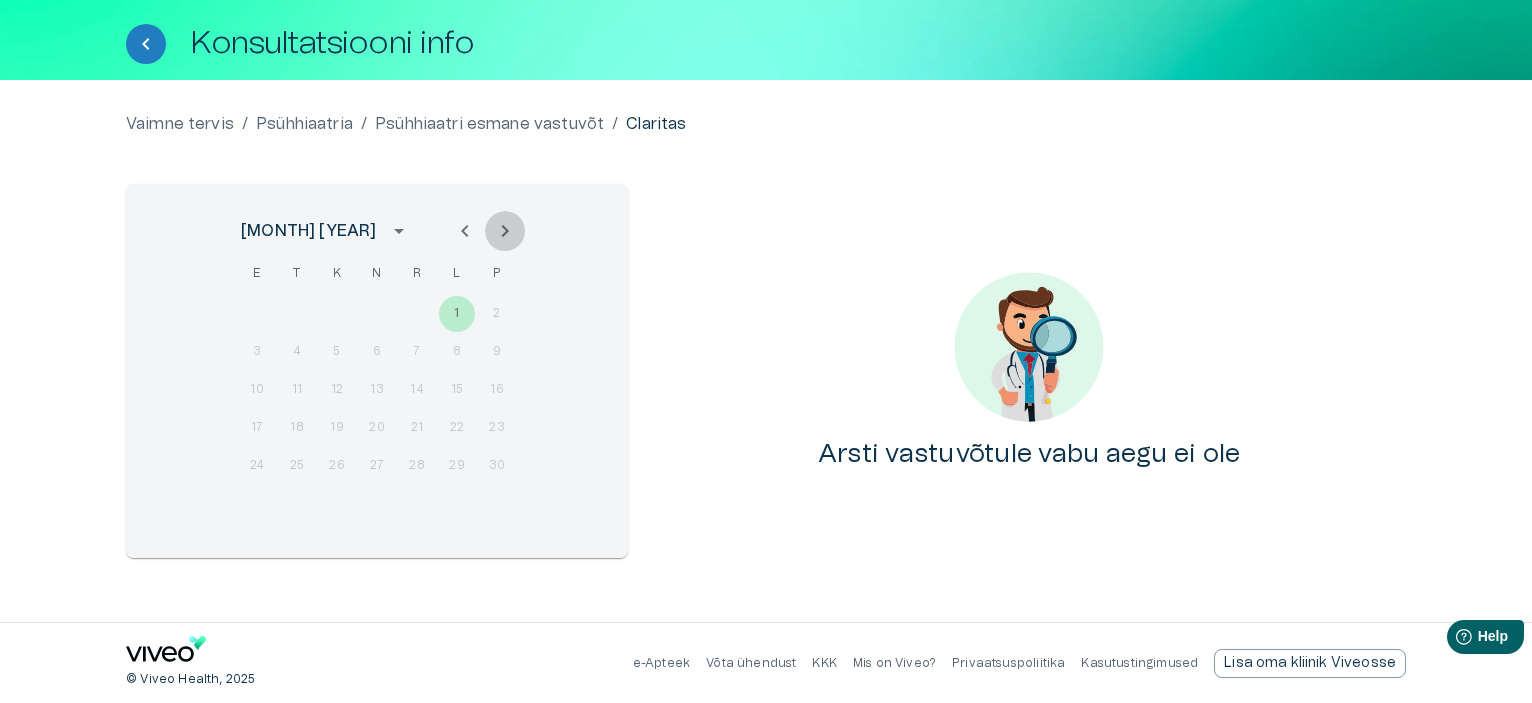 click 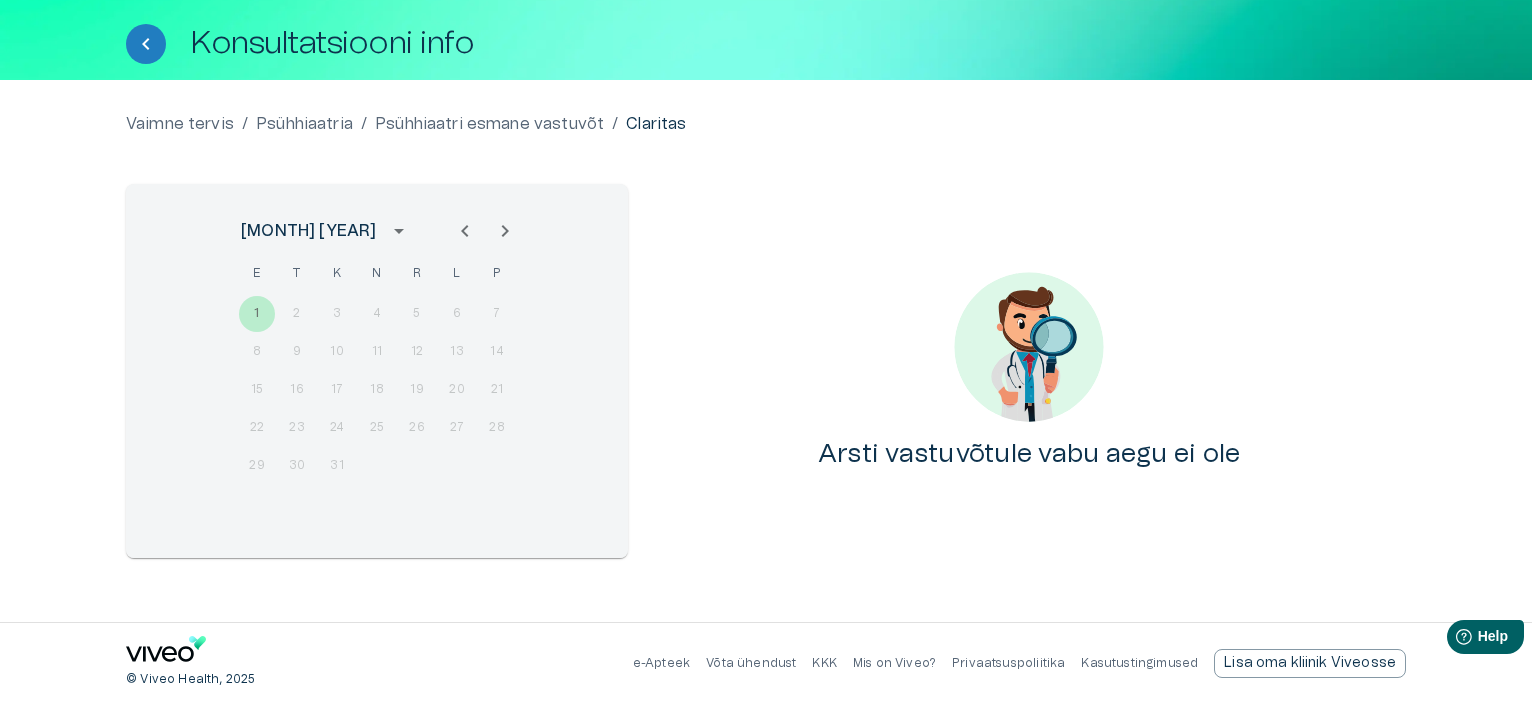 click 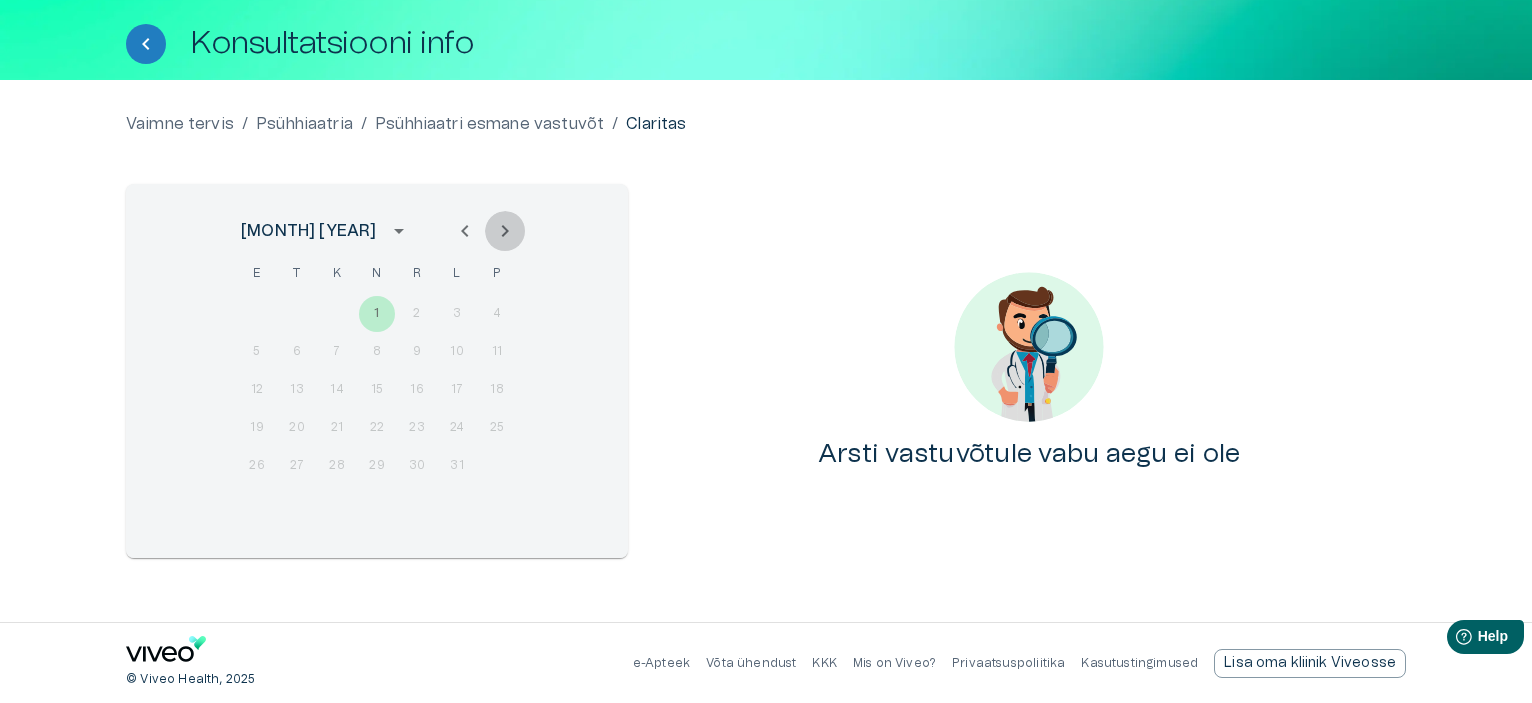 click 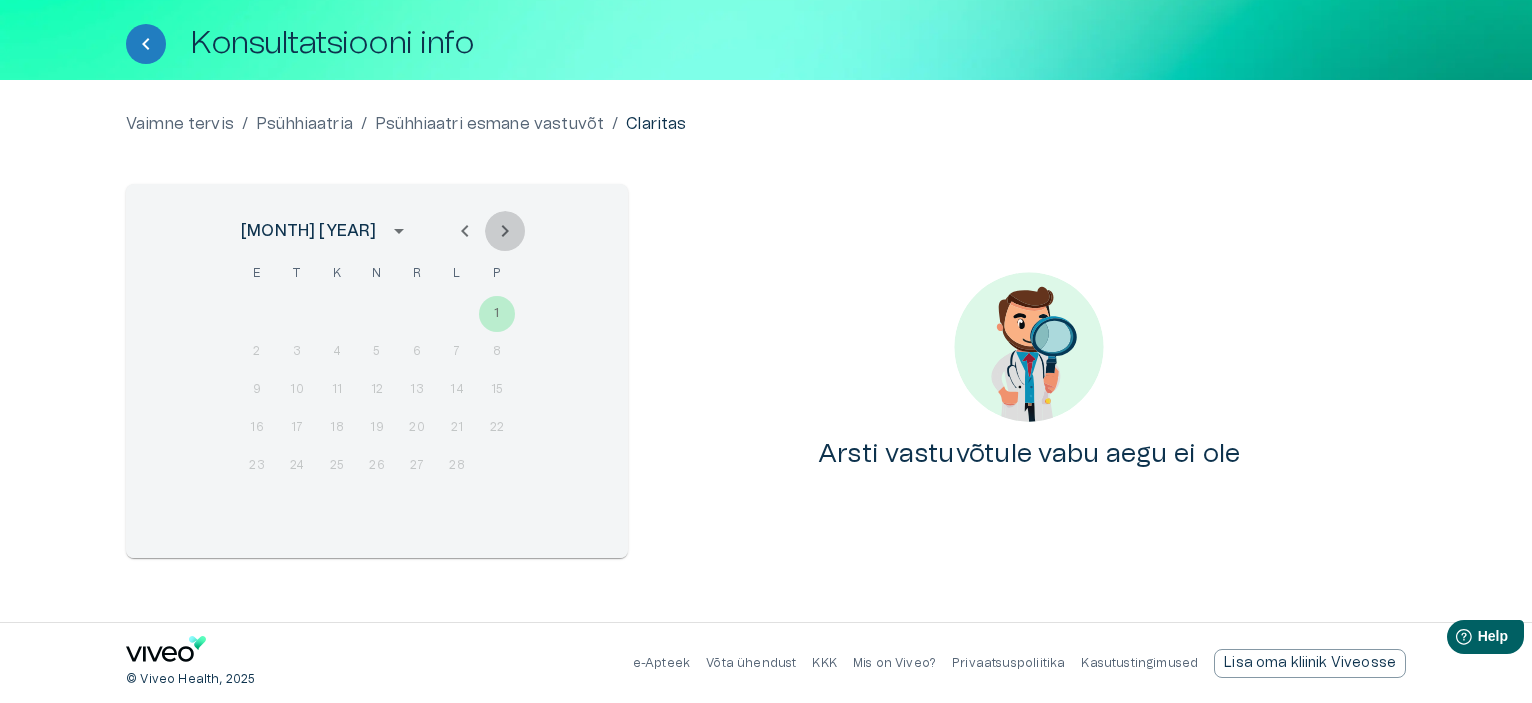 click 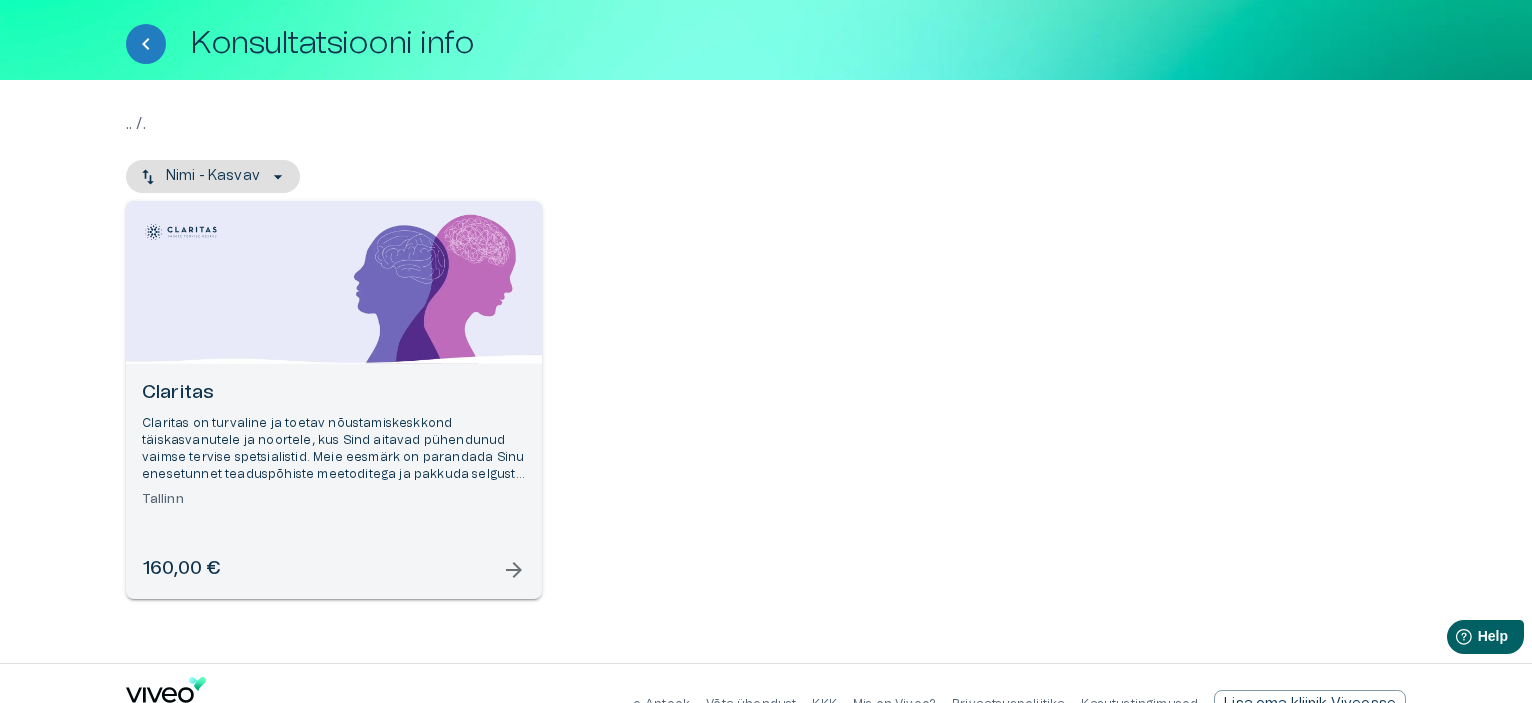 scroll, scrollTop: 17, scrollLeft: 0, axis: vertical 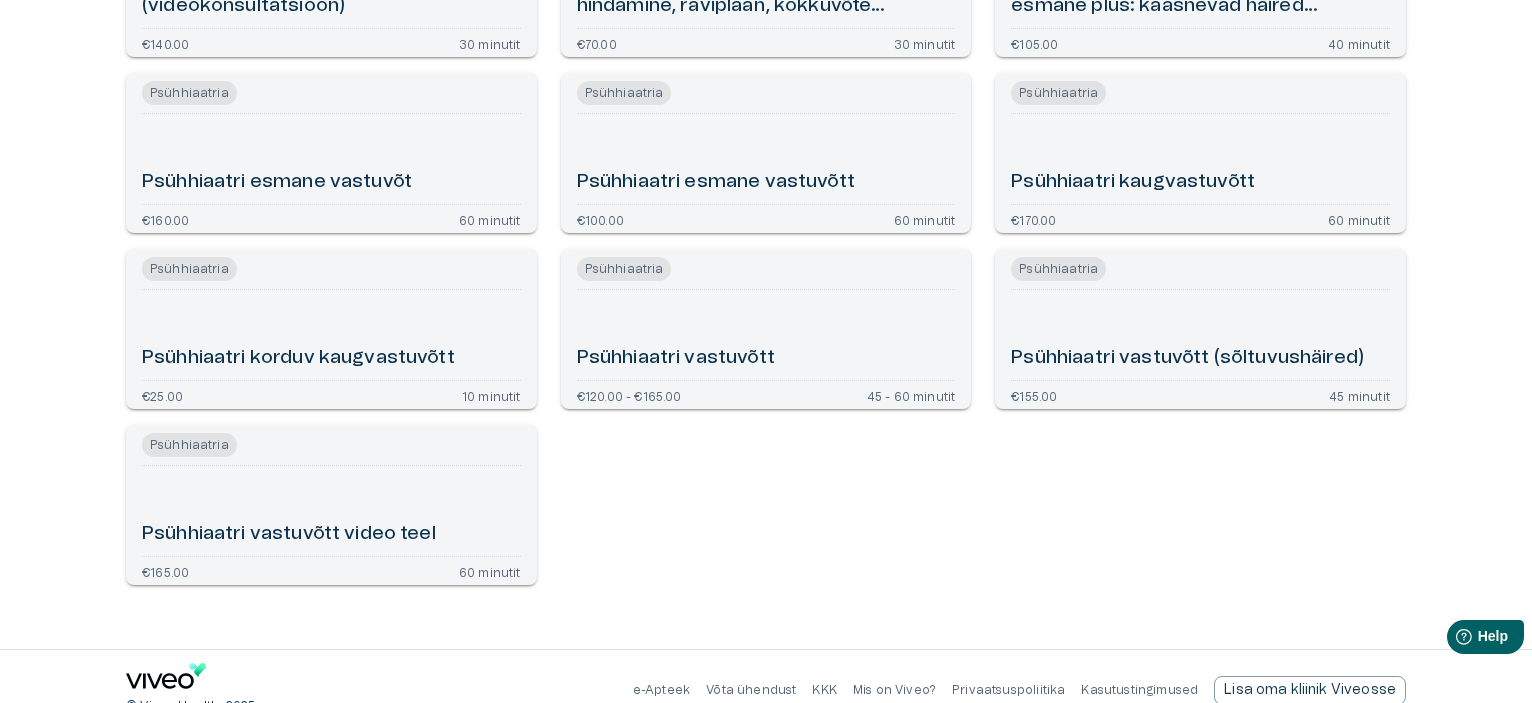 click on "Psühhiaatri vastuvõtt" at bounding box center [766, 335] 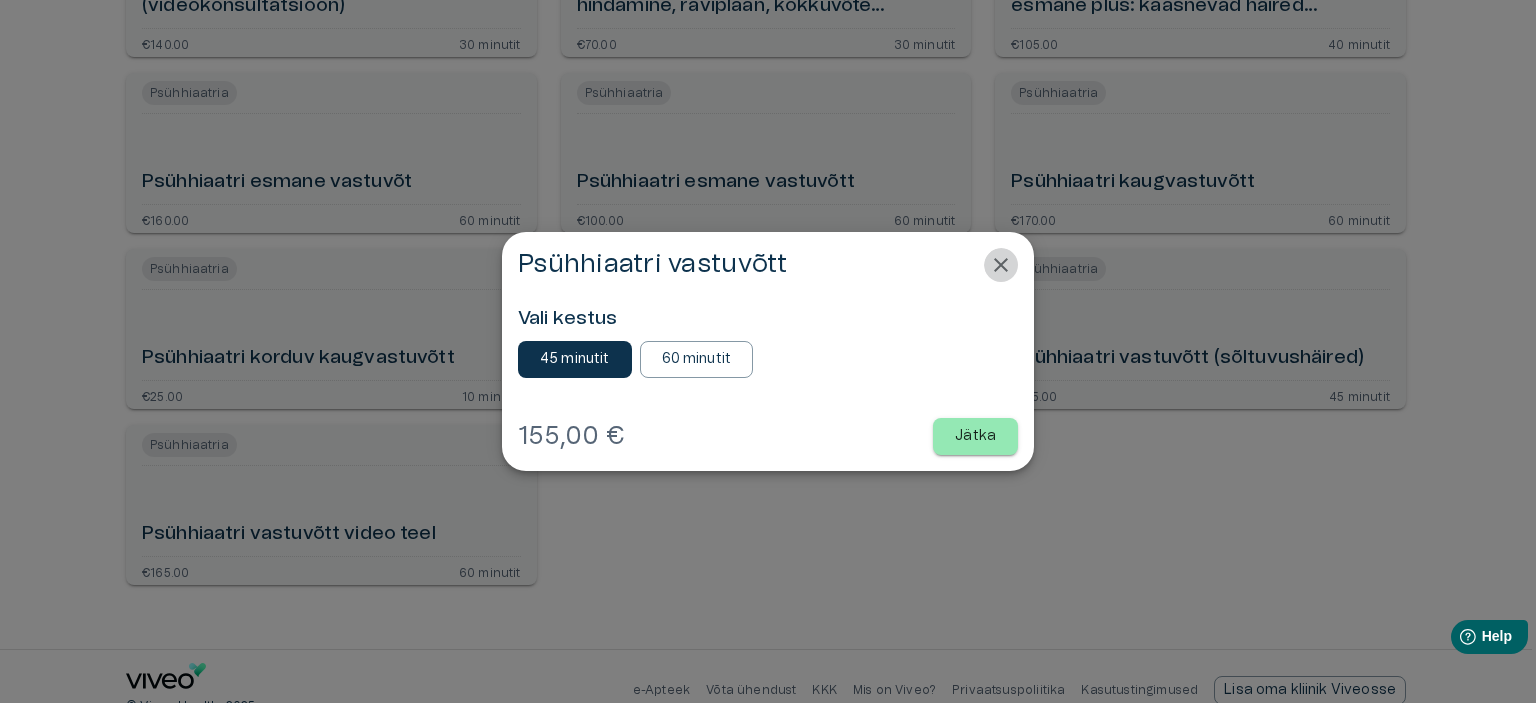 click 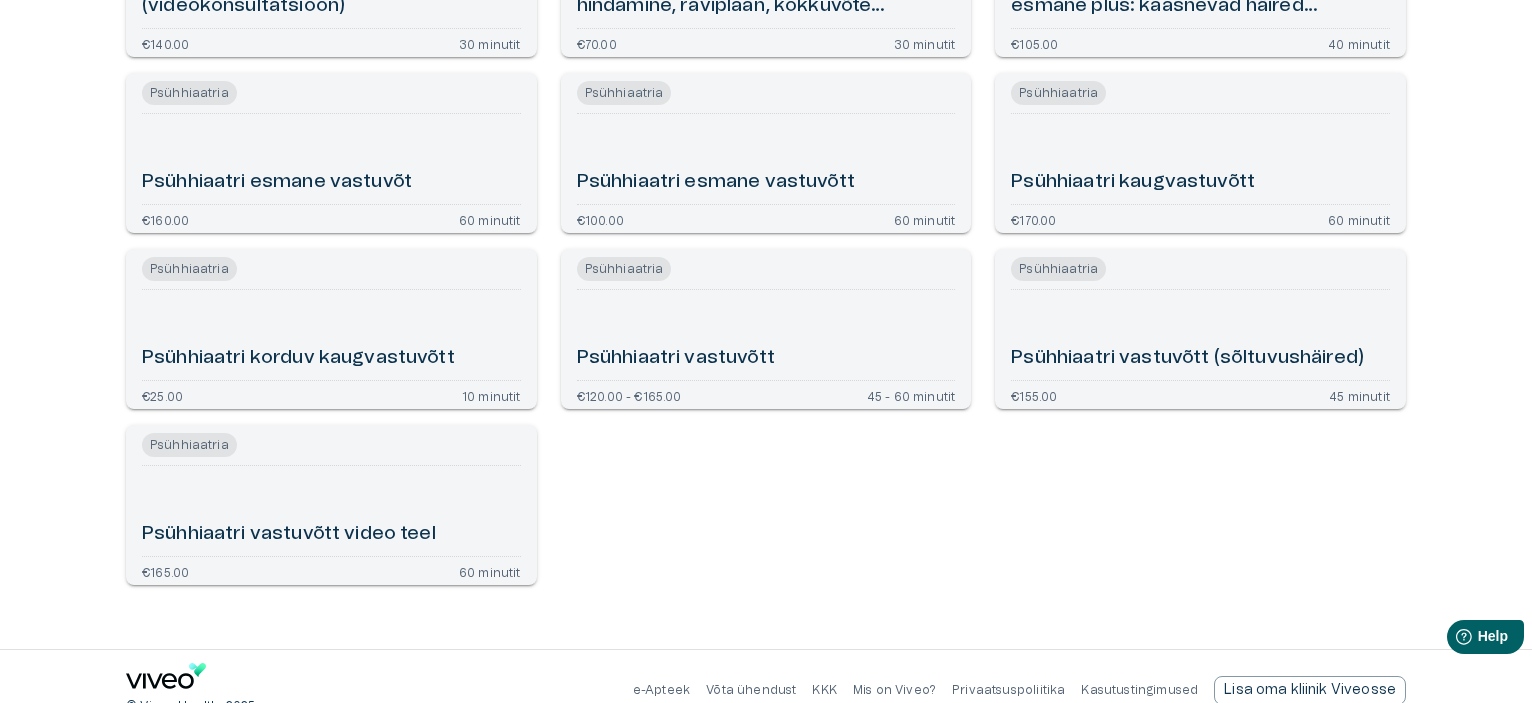 click on "Psühhiaatri vastuvõtt" at bounding box center (676, 358) 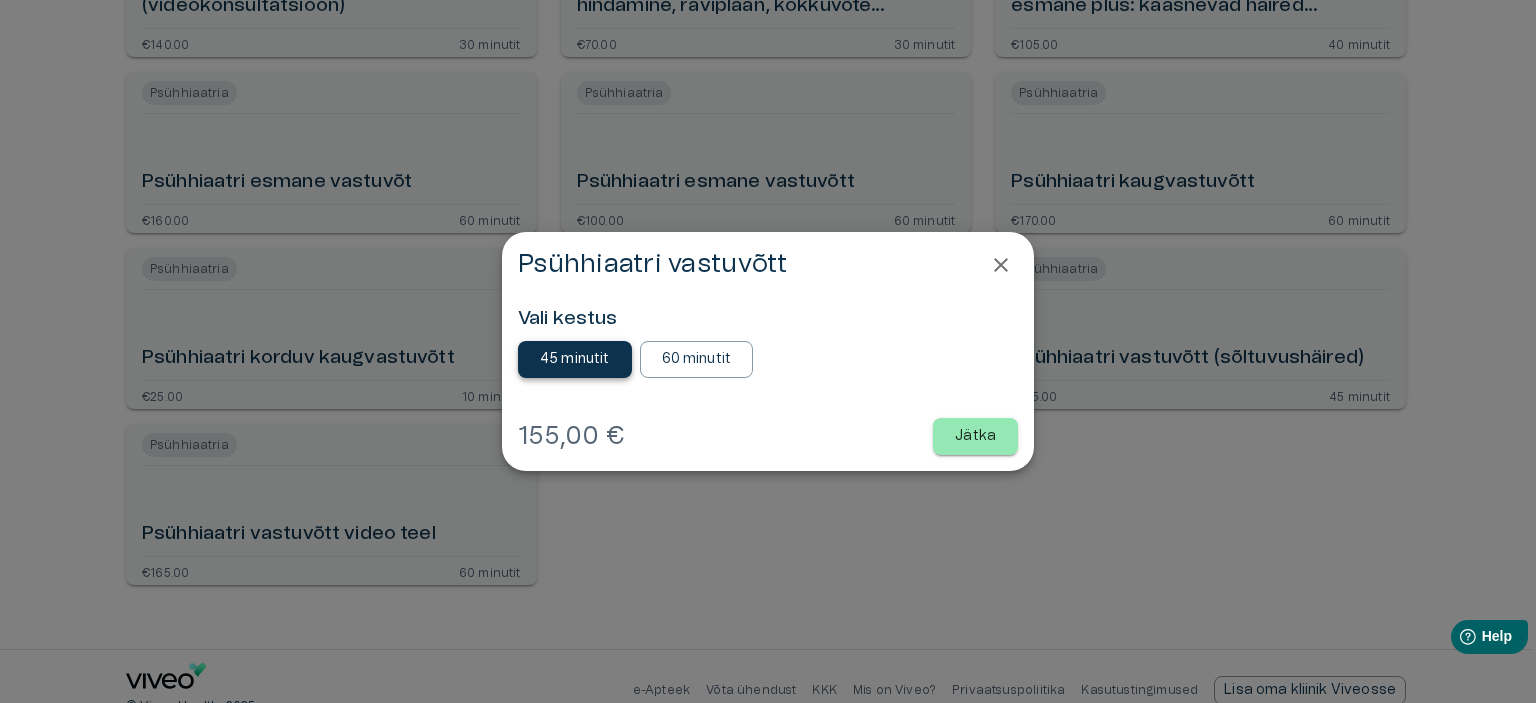 click on "45 minutit" at bounding box center [575, 359] 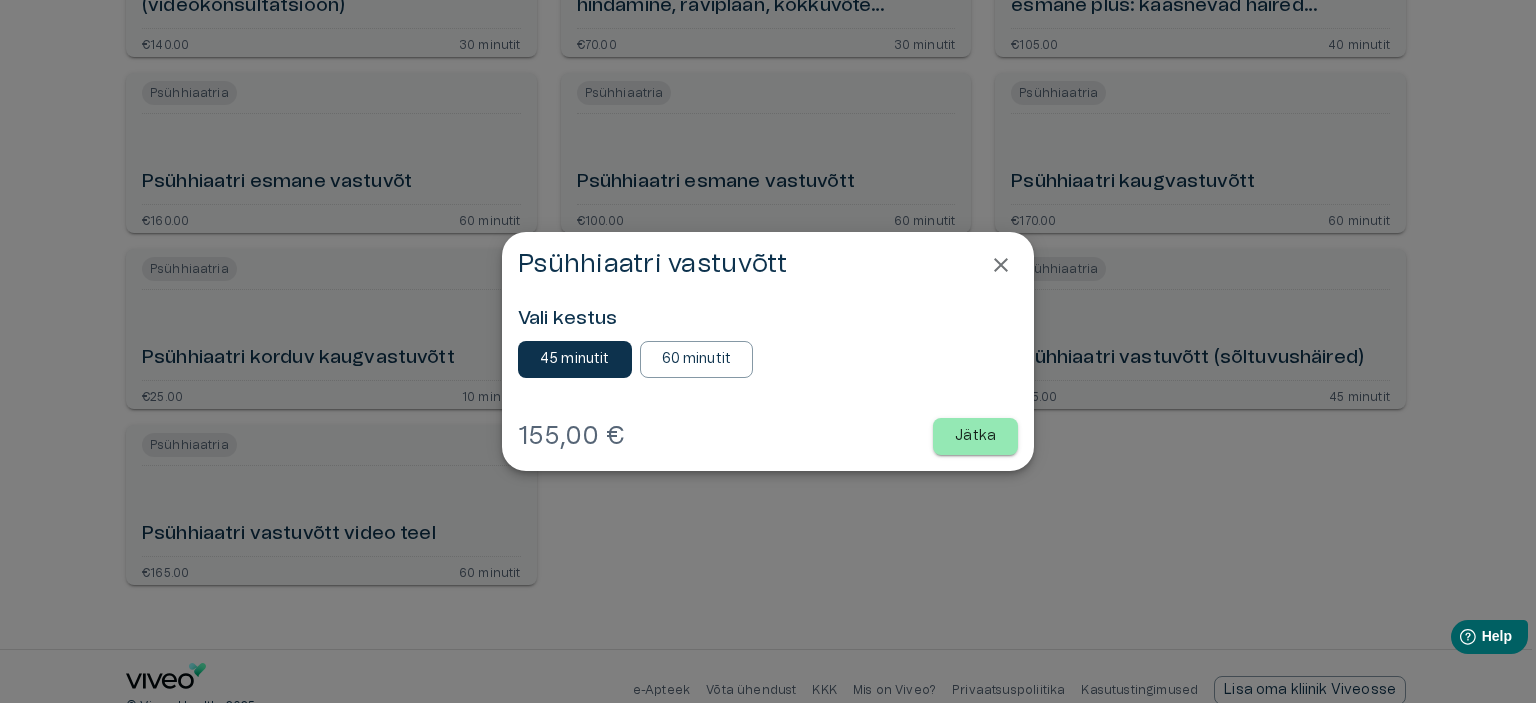 click on "Jätka" at bounding box center [975, 436] 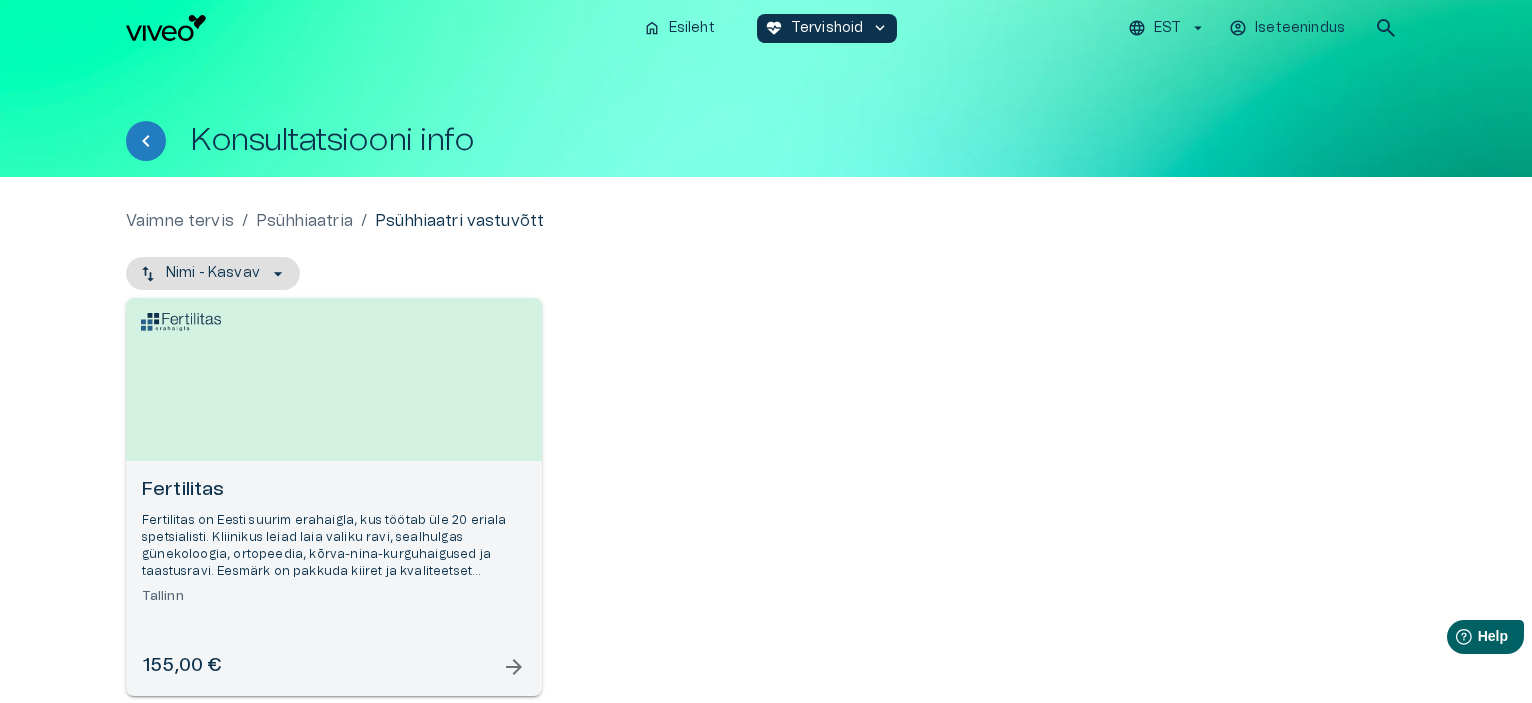 scroll, scrollTop: 100, scrollLeft: 0, axis: vertical 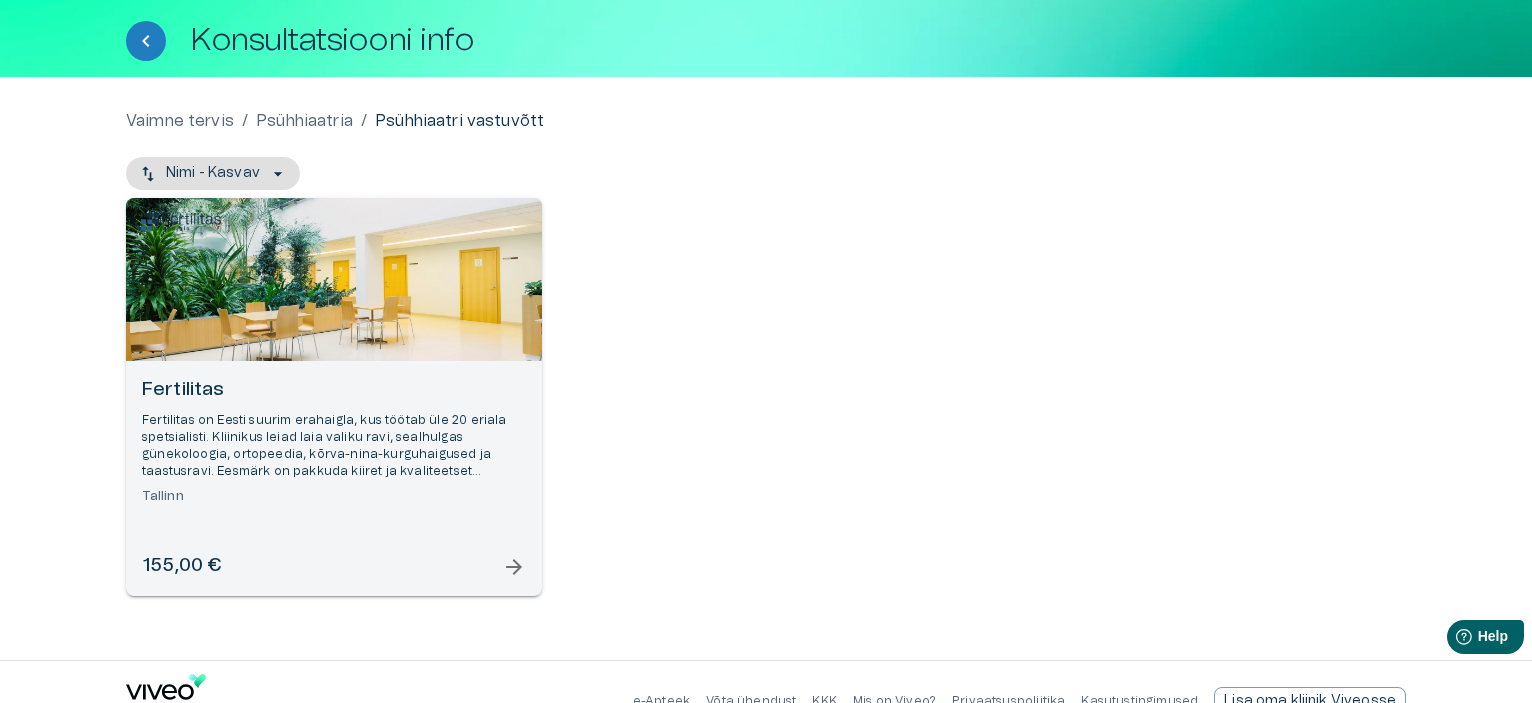 click on "Fertilitas" at bounding box center [334, 390] 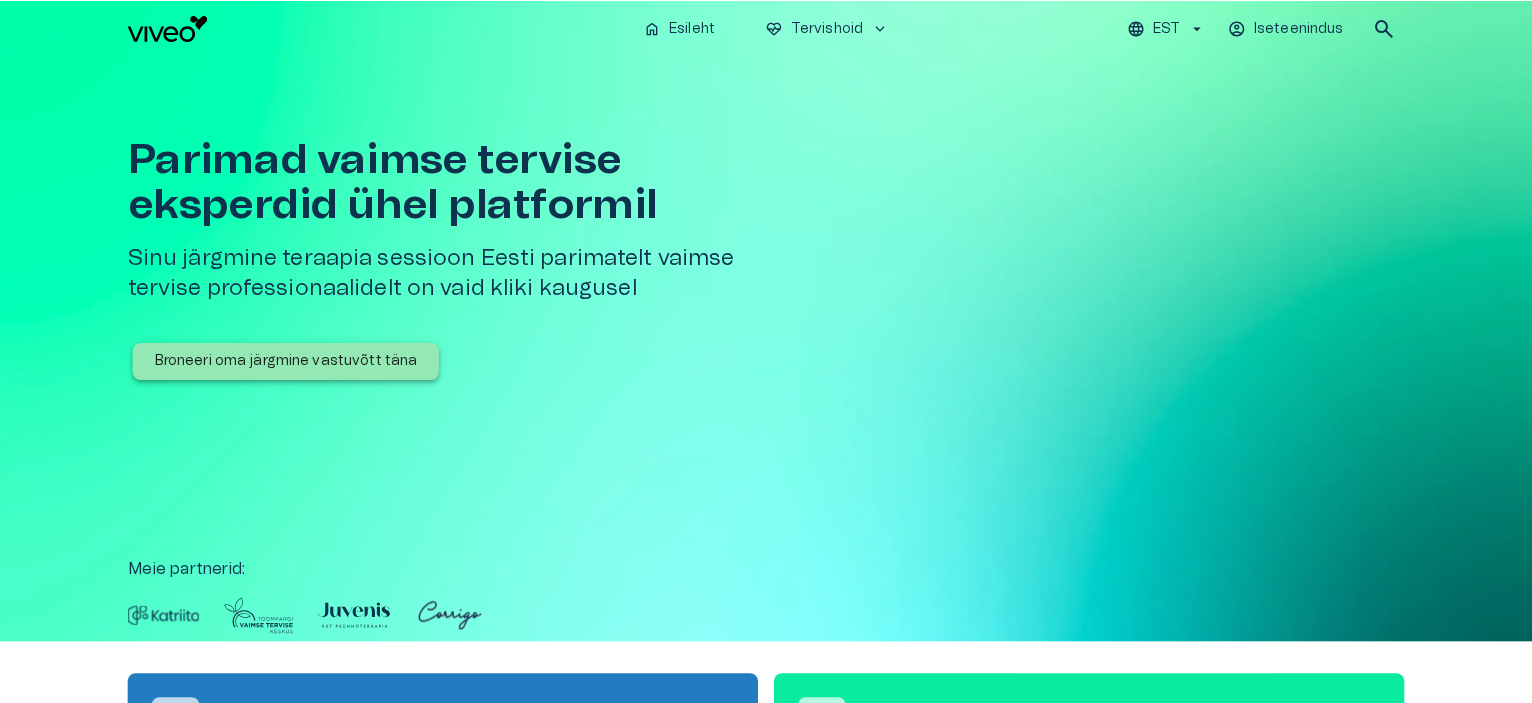scroll, scrollTop: 0, scrollLeft: 0, axis: both 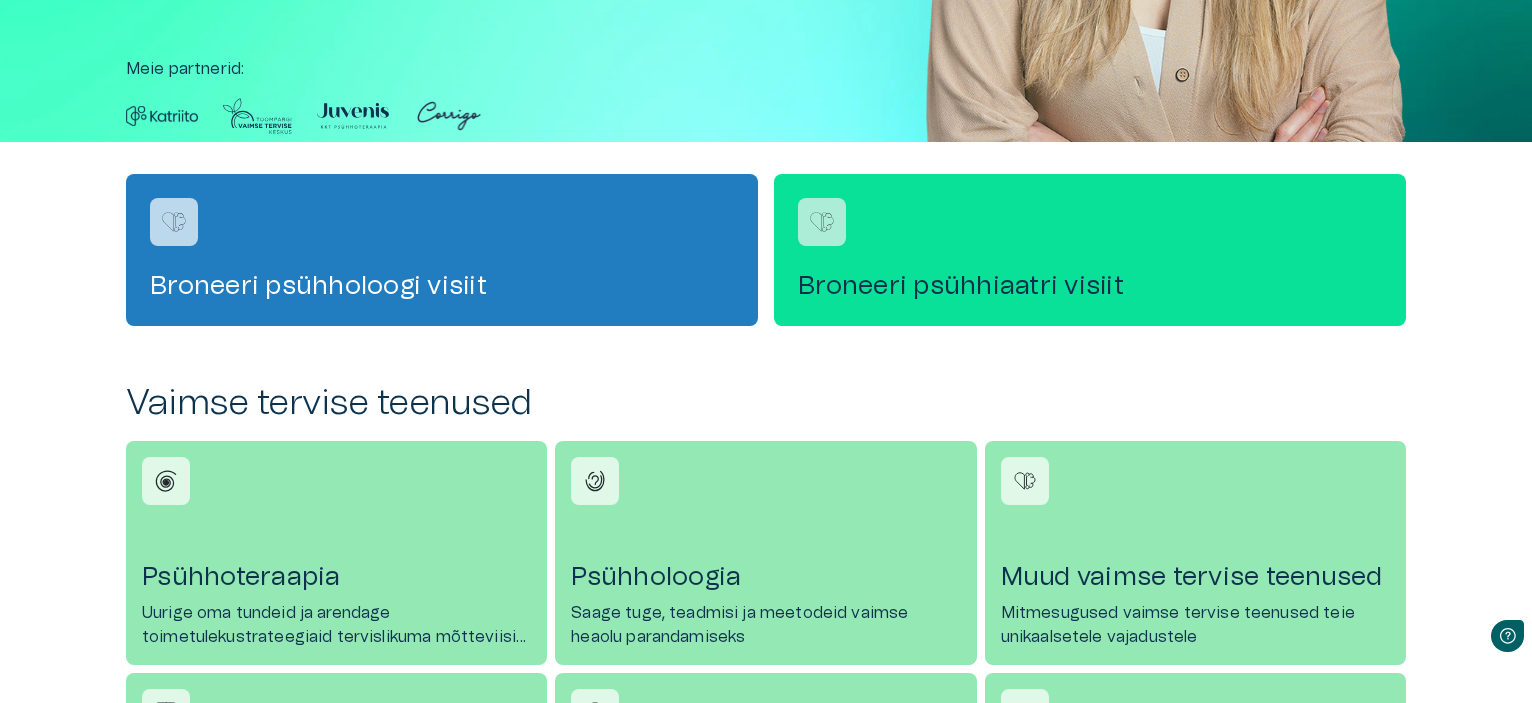 click on "Broneeri psühhiaatri visiit" at bounding box center [1090, 250] 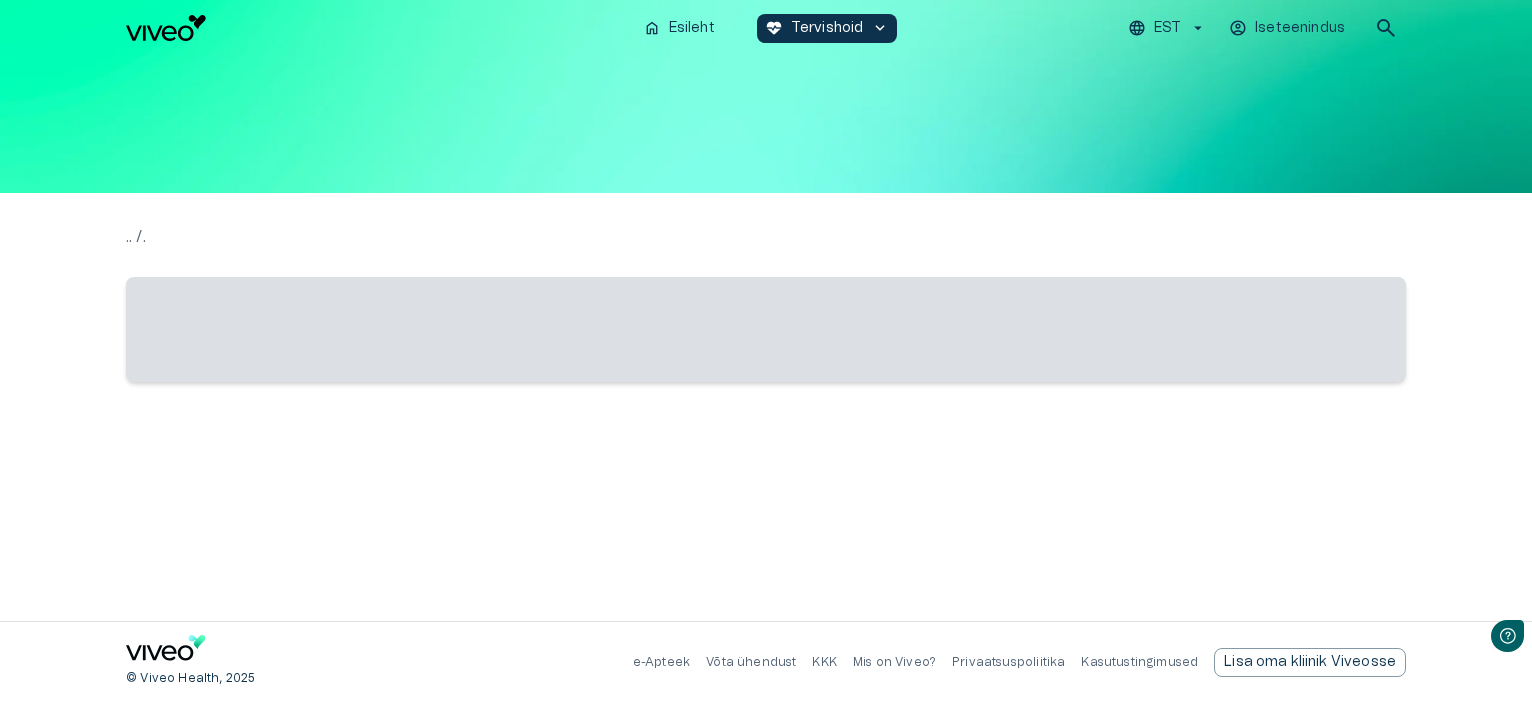 scroll, scrollTop: 0, scrollLeft: 0, axis: both 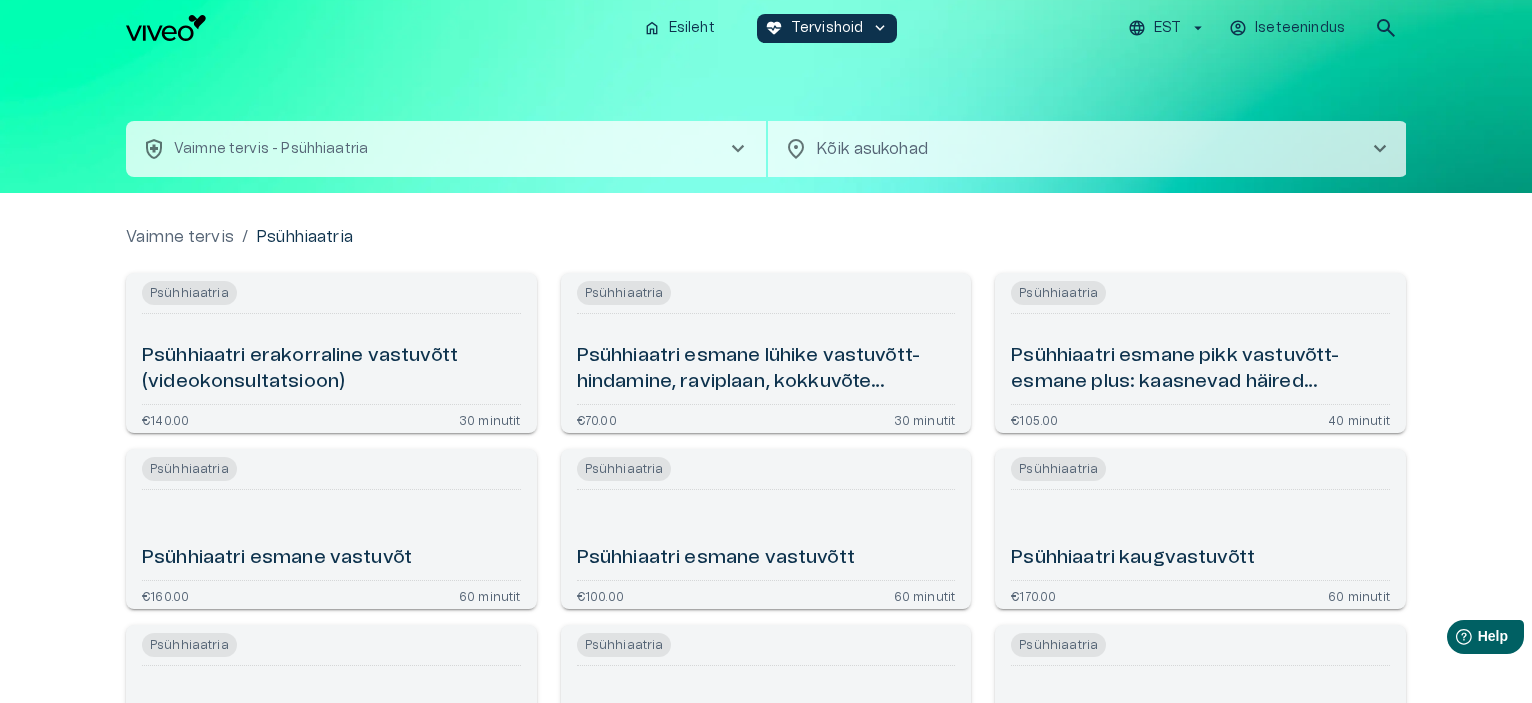 click on "chevron_right" at bounding box center (1380, 149) 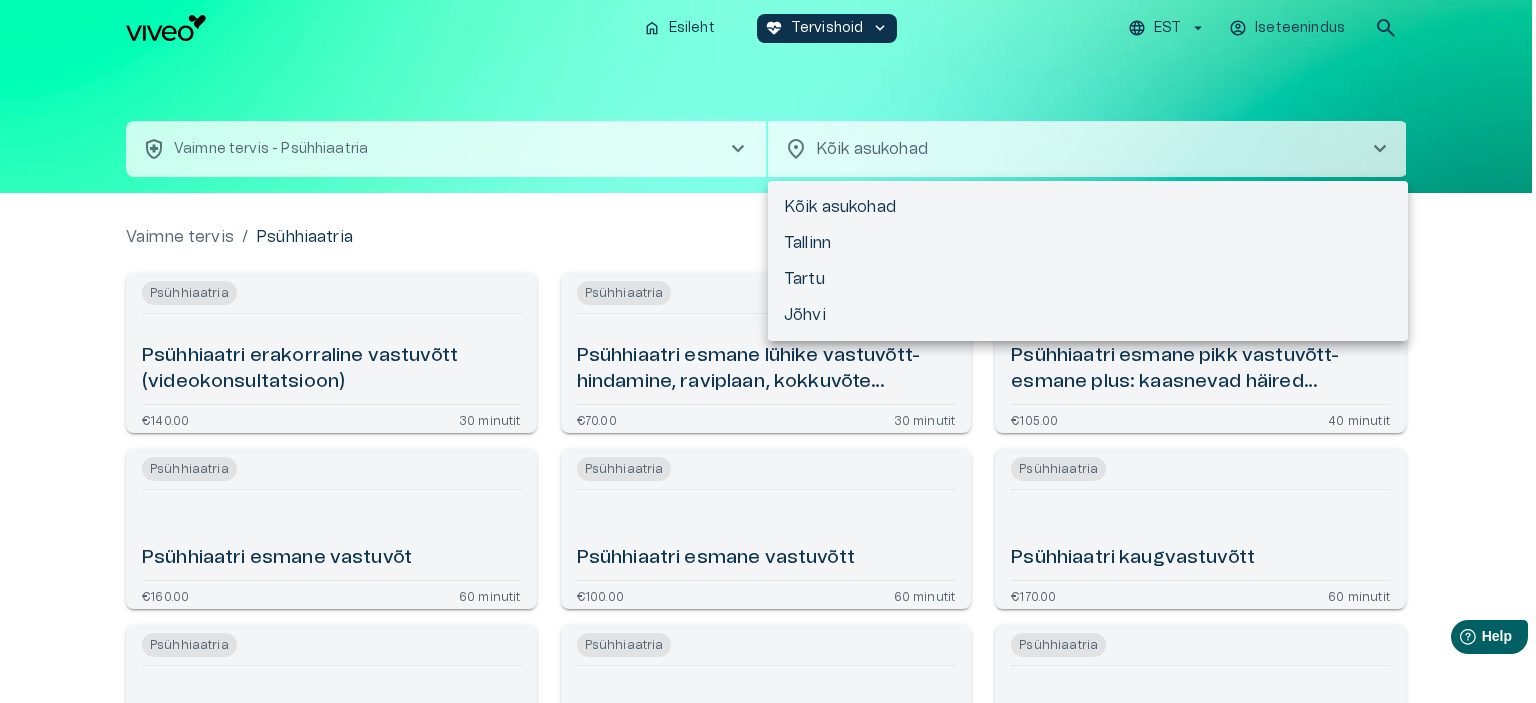 click on "Tallinn" at bounding box center [1088, 243] 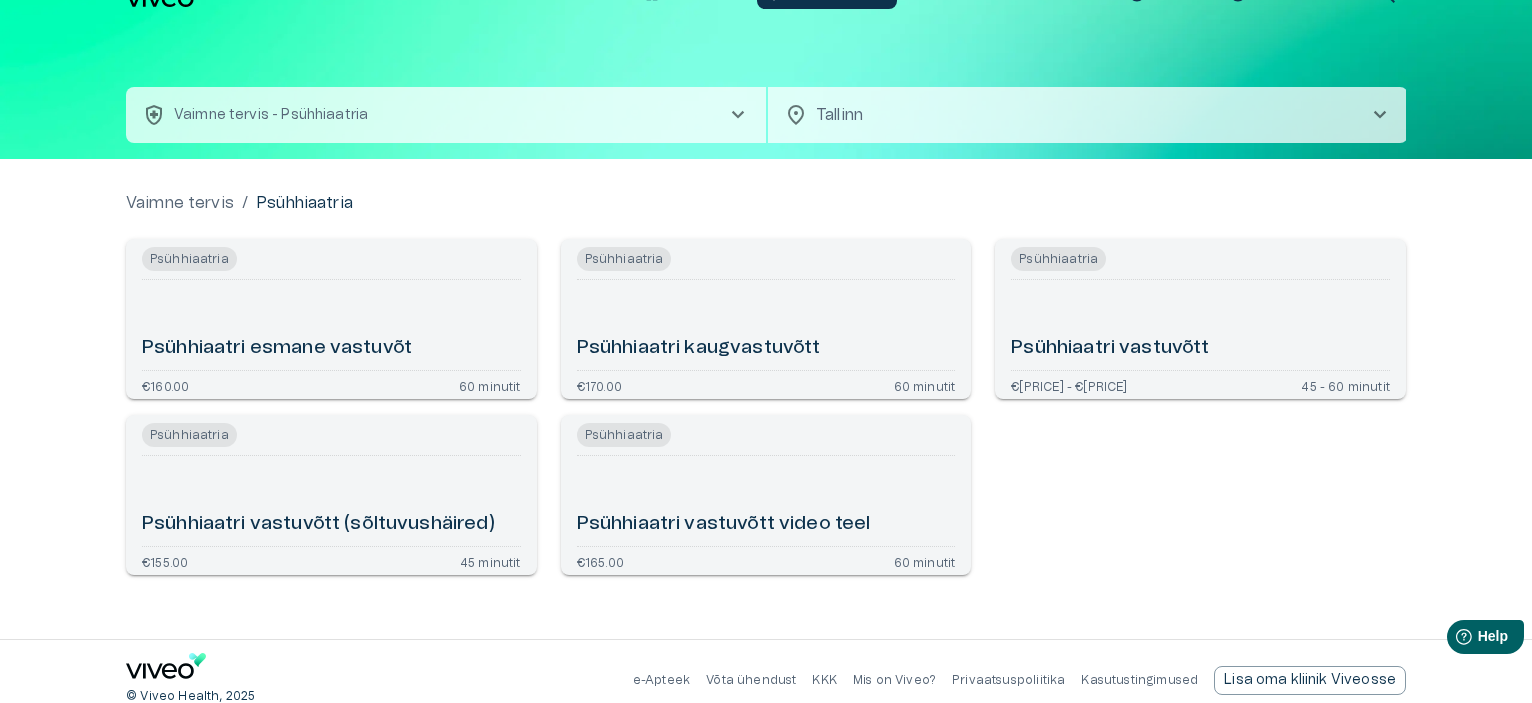 scroll, scrollTop: 52, scrollLeft: 0, axis: vertical 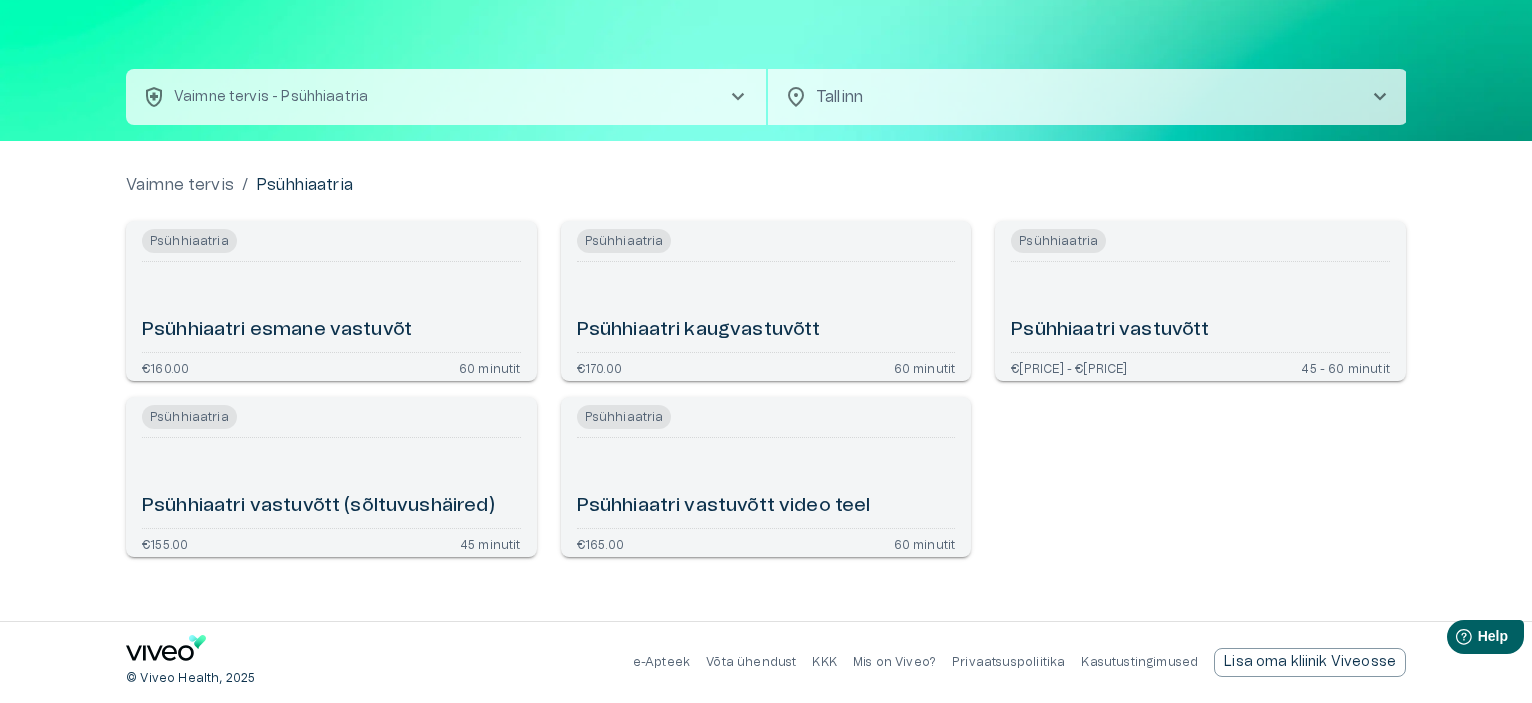 click on "Psühhiaatri esmane vastuvõt" at bounding box center [277, 330] 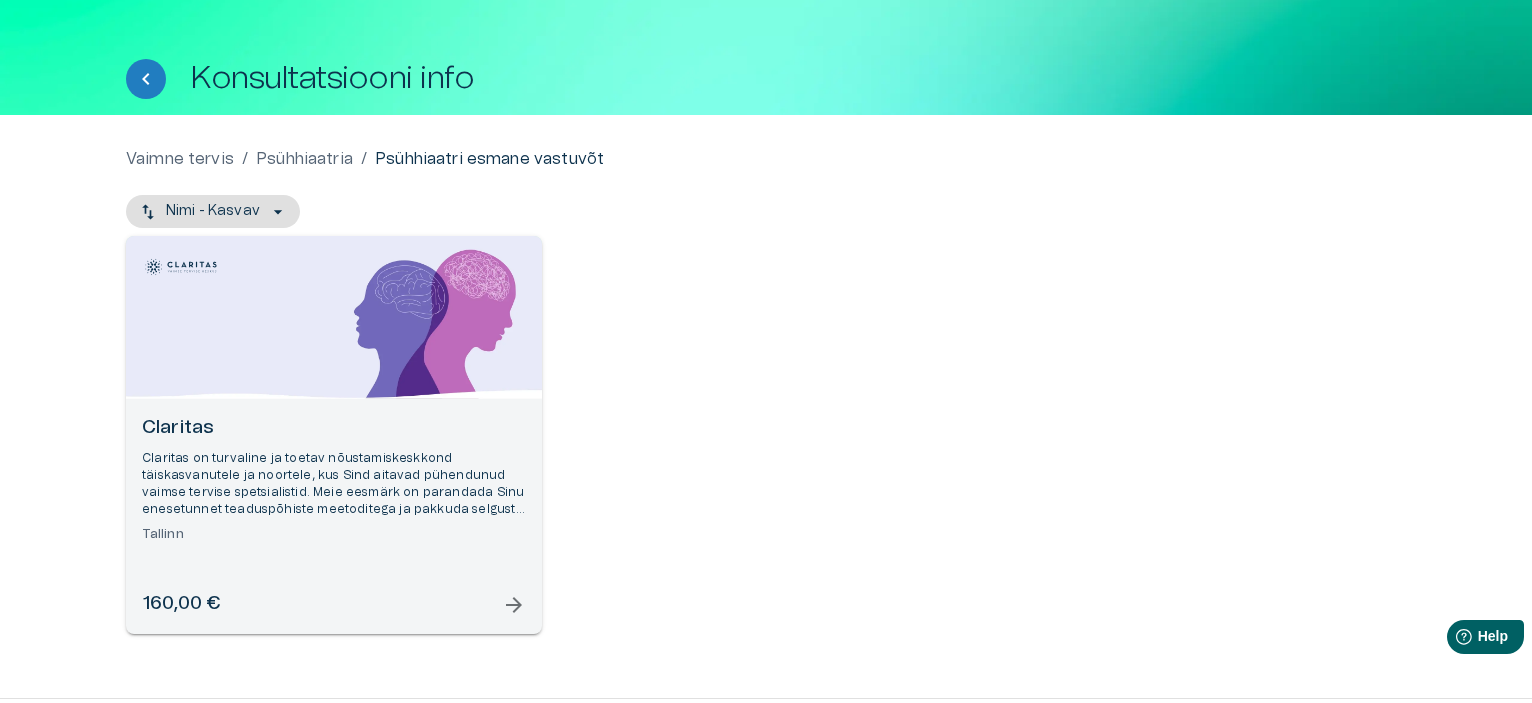 scroll, scrollTop: 138, scrollLeft: 0, axis: vertical 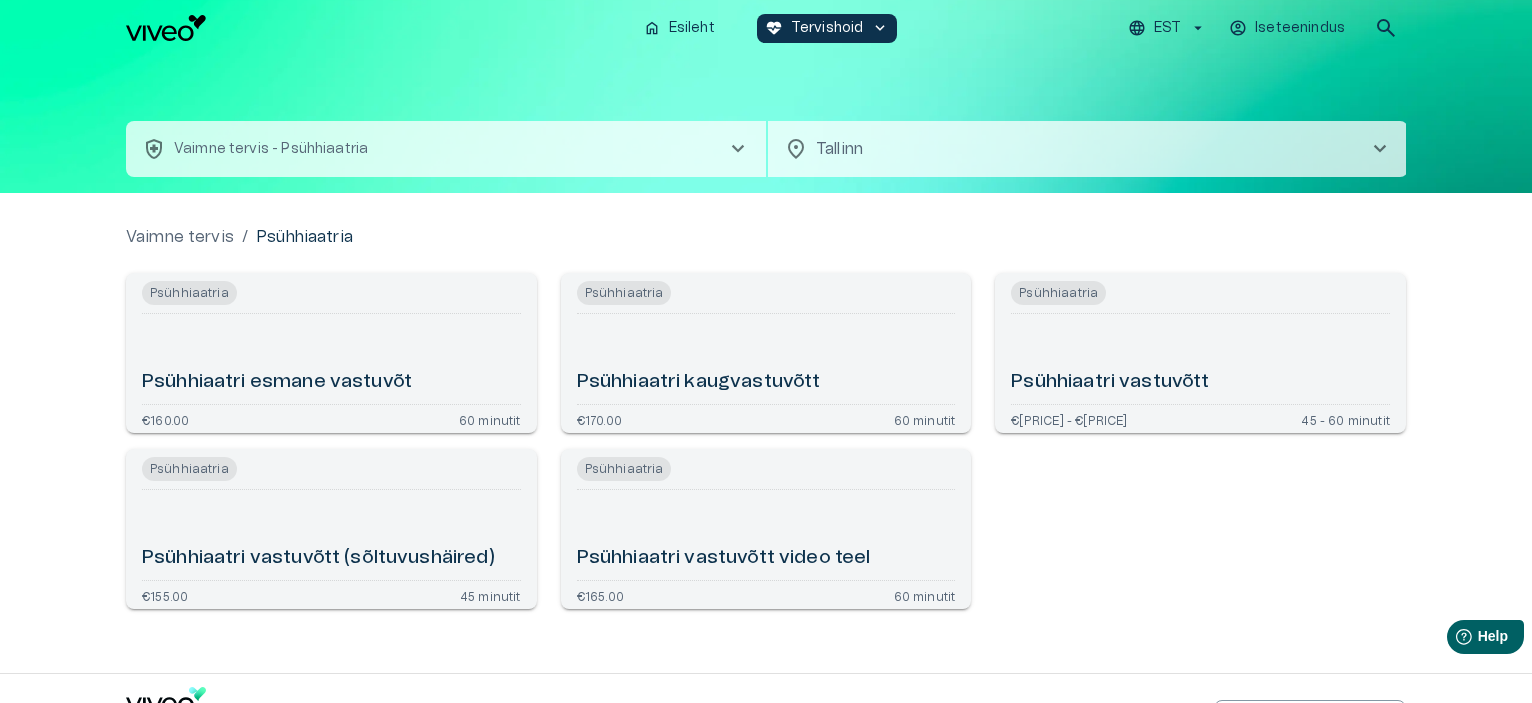 click on "Psühhiaatri vastuvõtt" at bounding box center (1110, 382) 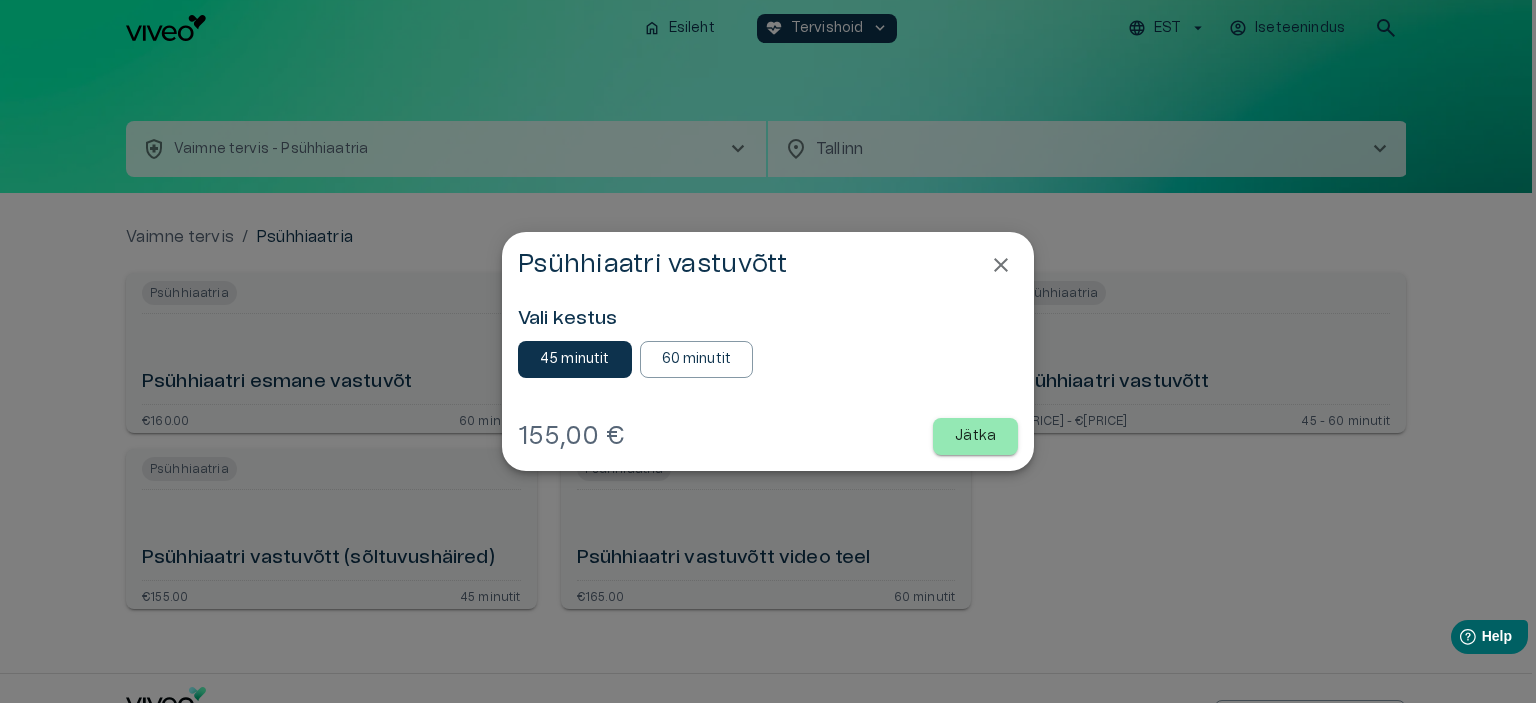 click on "Jätka" at bounding box center (975, 436) 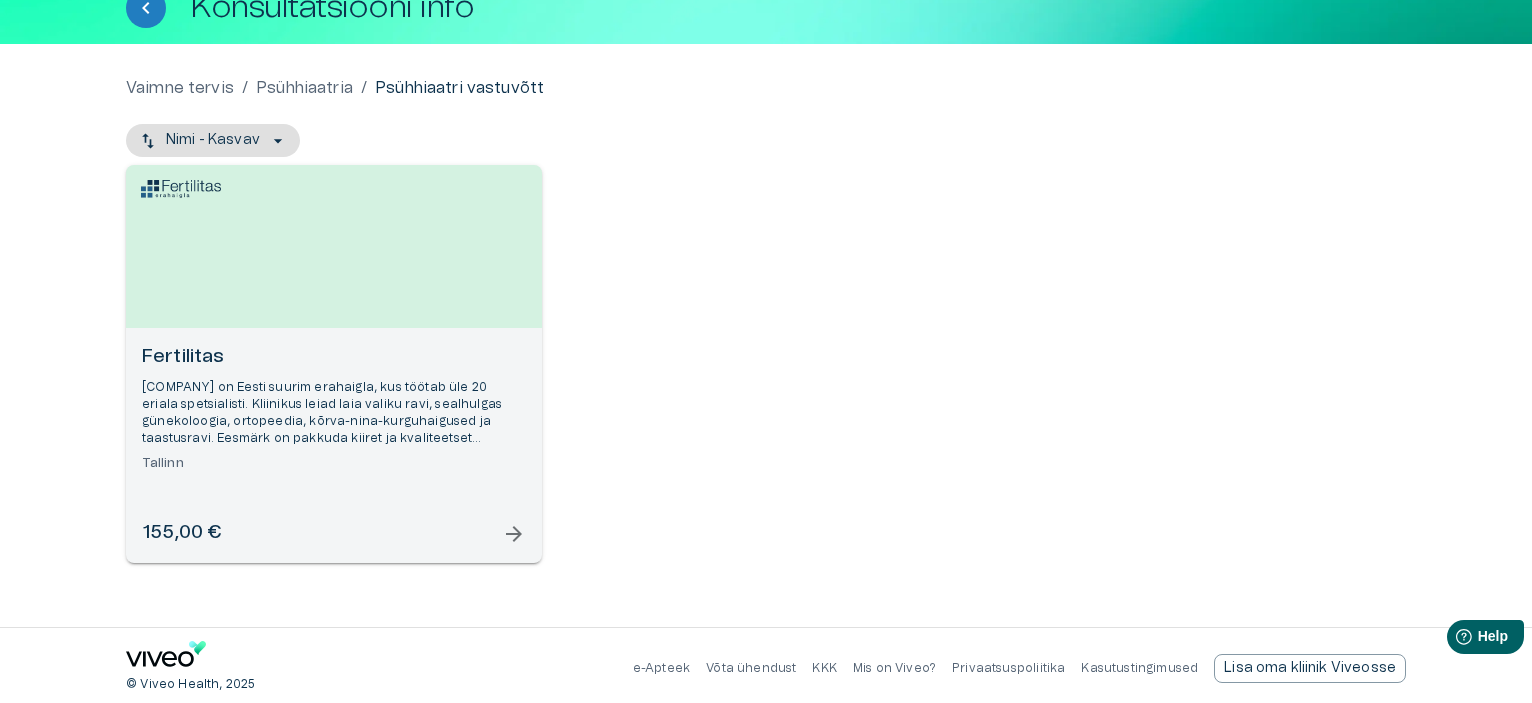 scroll, scrollTop: 138, scrollLeft: 0, axis: vertical 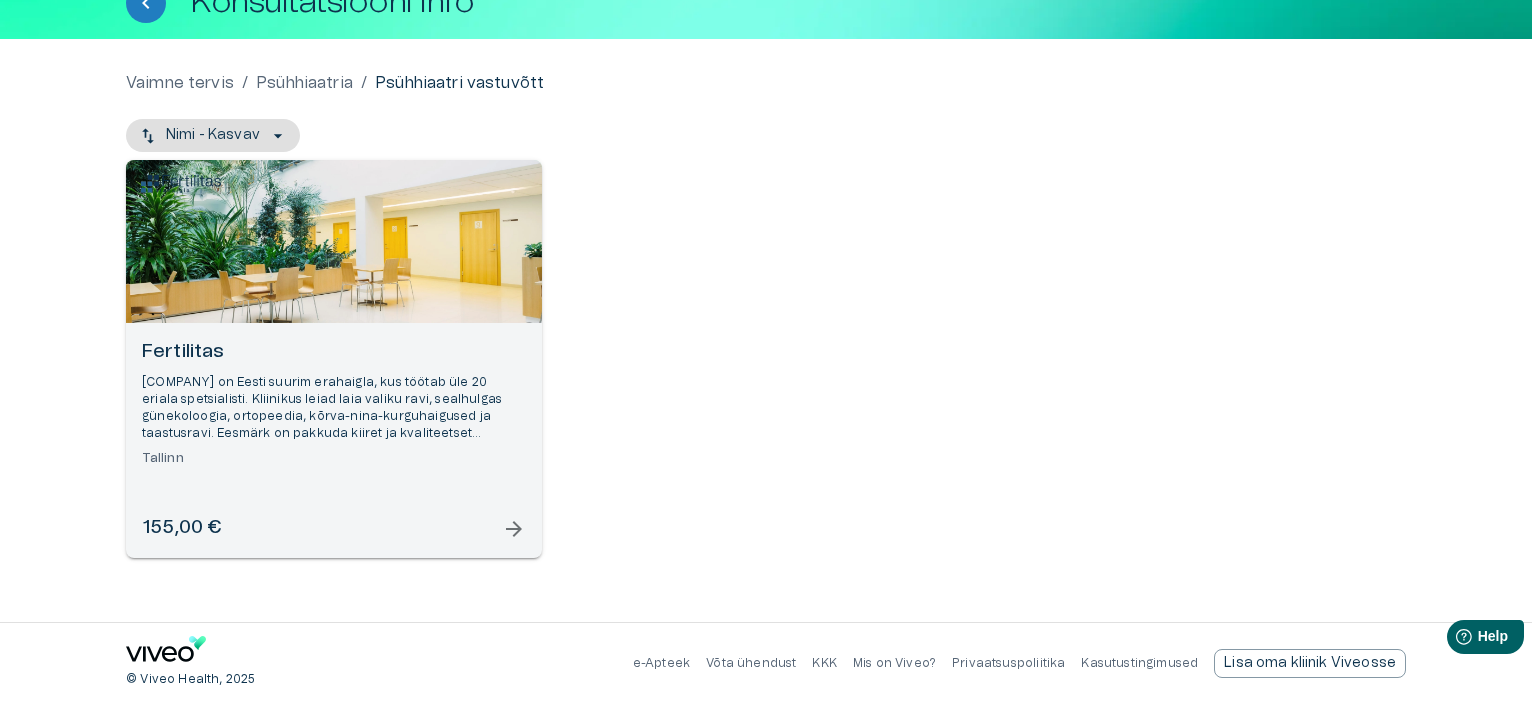click on "155,00 €" at bounding box center [181, 528] 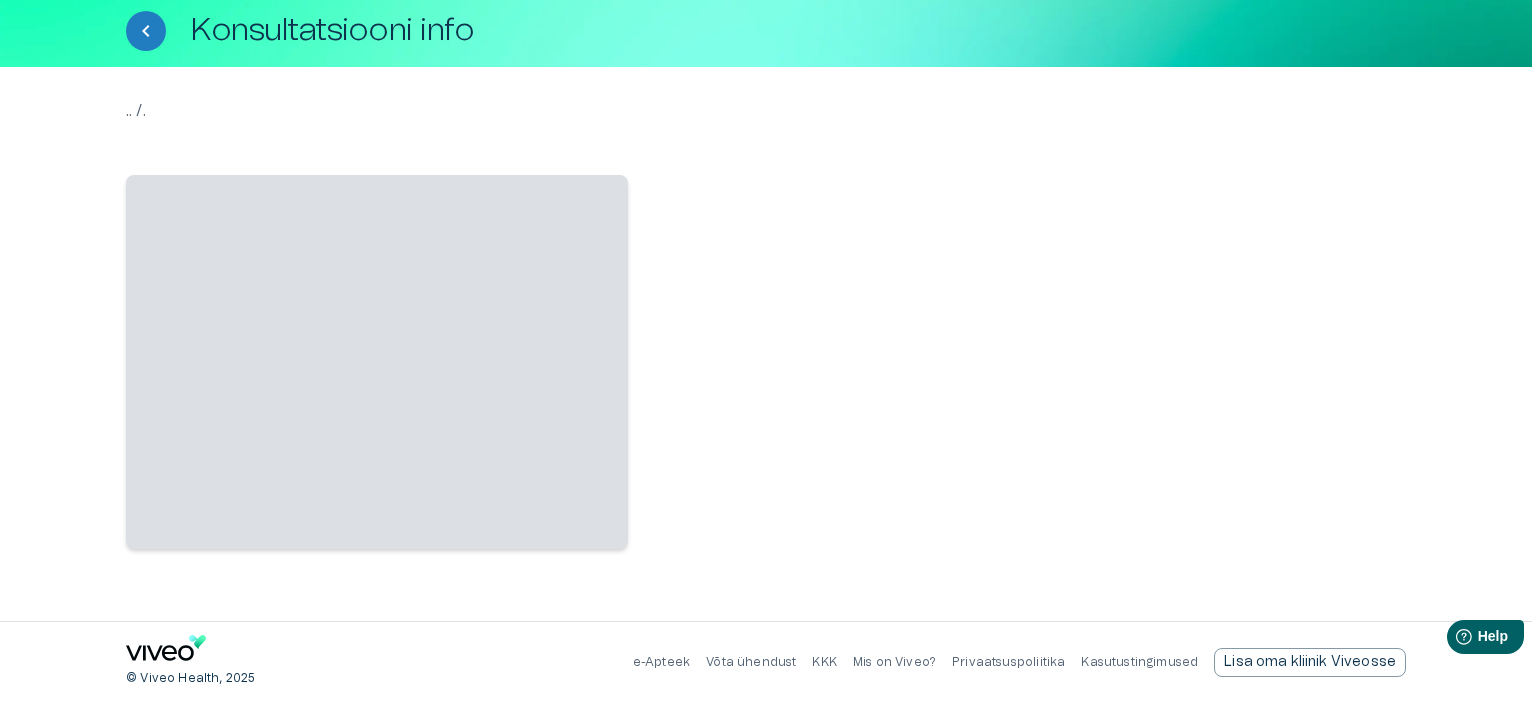 scroll, scrollTop: 0, scrollLeft: 0, axis: both 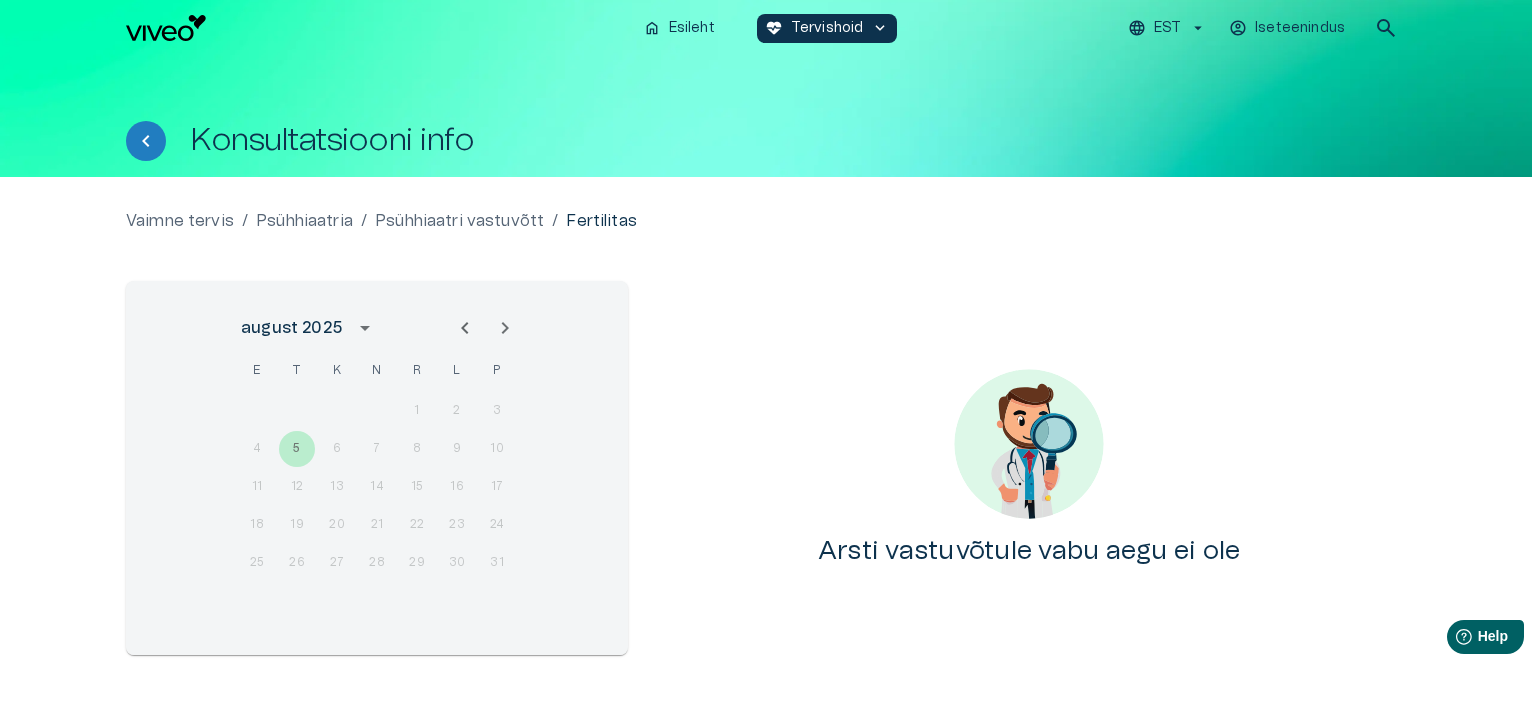 click 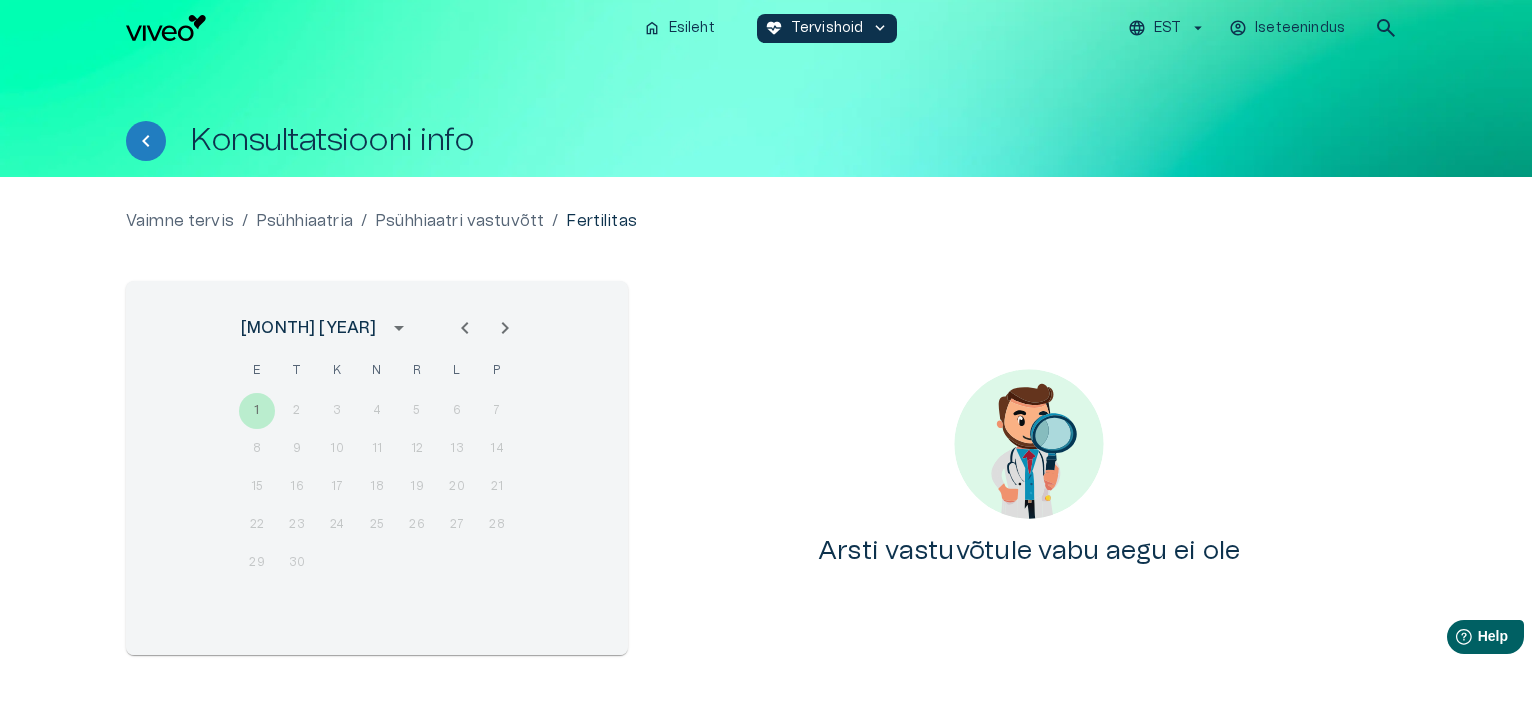 click 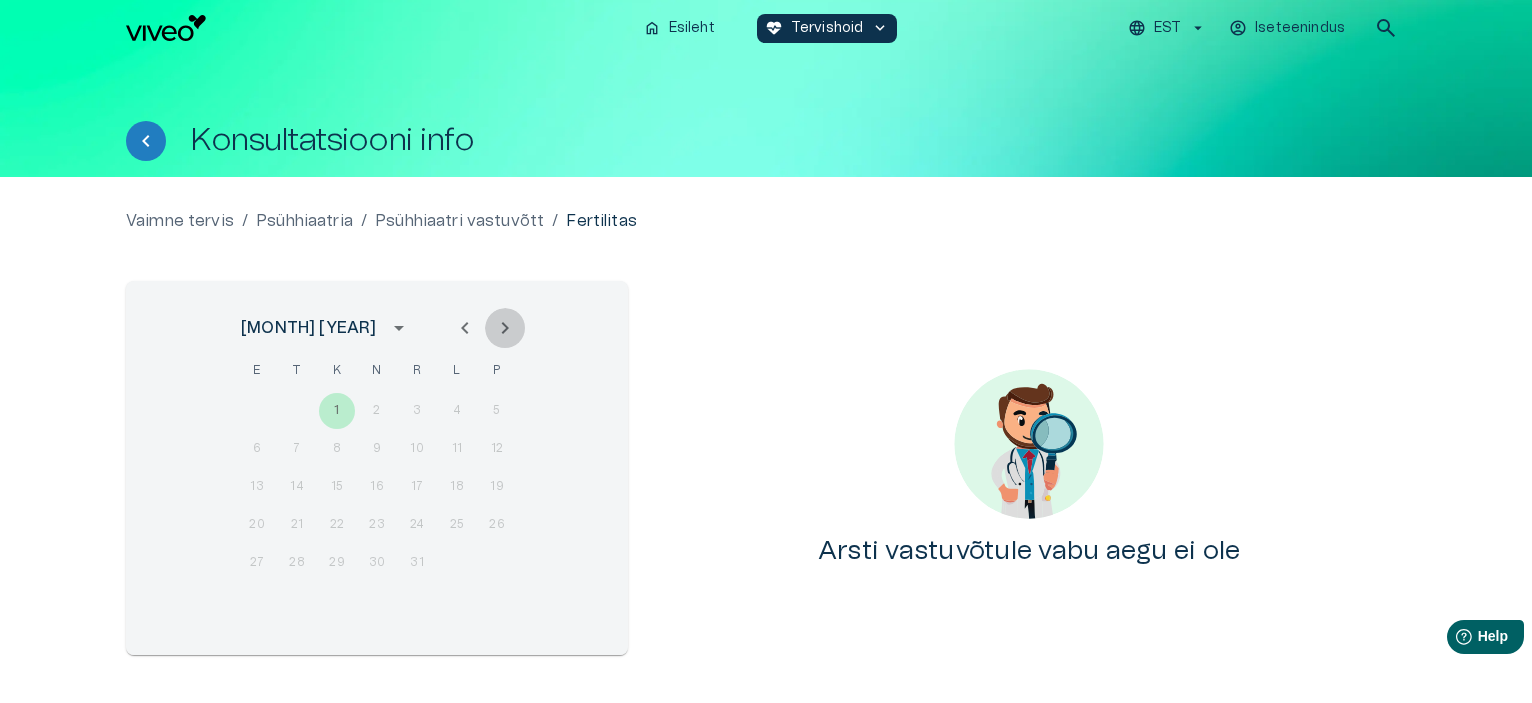 click 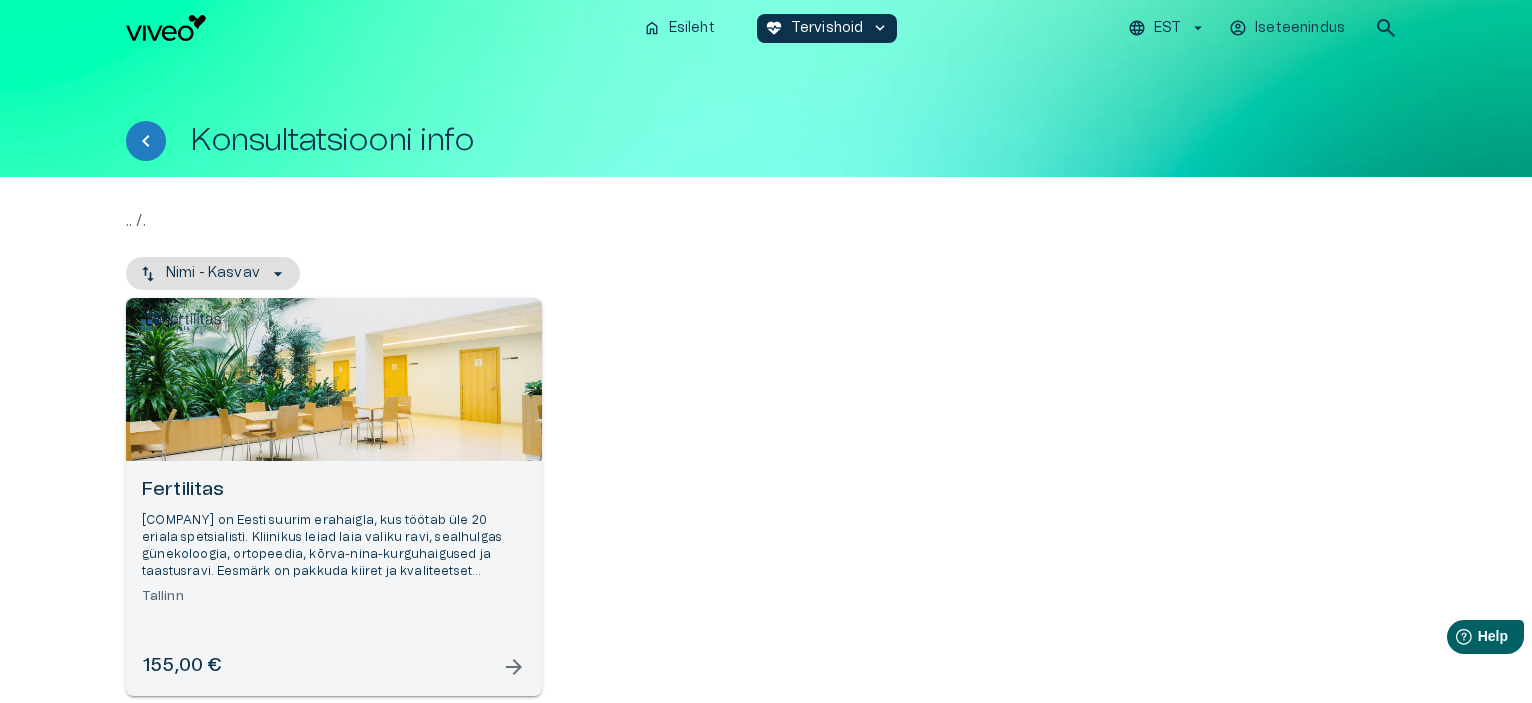 scroll, scrollTop: 17, scrollLeft: 0, axis: vertical 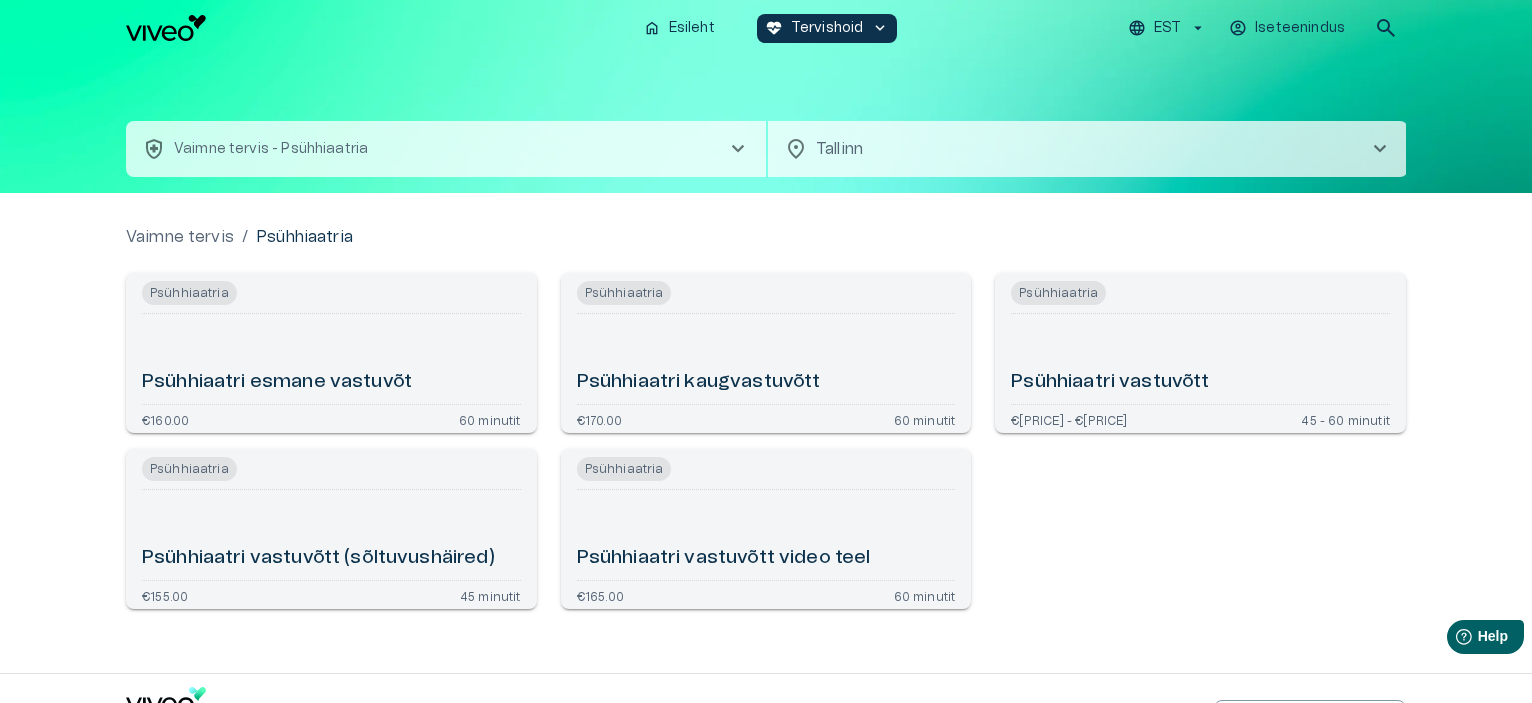 click on "Psühhiaatri esmane vastuvõt" at bounding box center (331, 359) 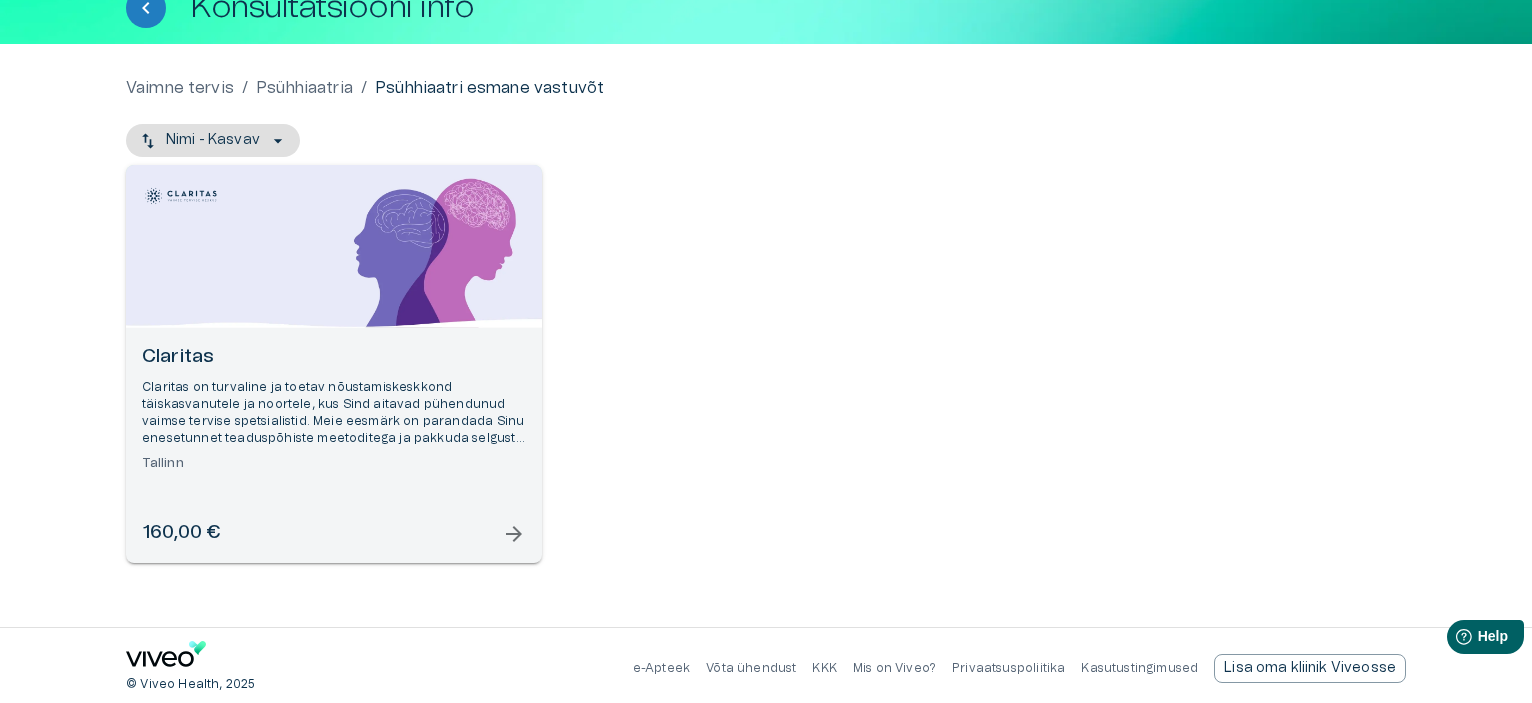 scroll, scrollTop: 138, scrollLeft: 0, axis: vertical 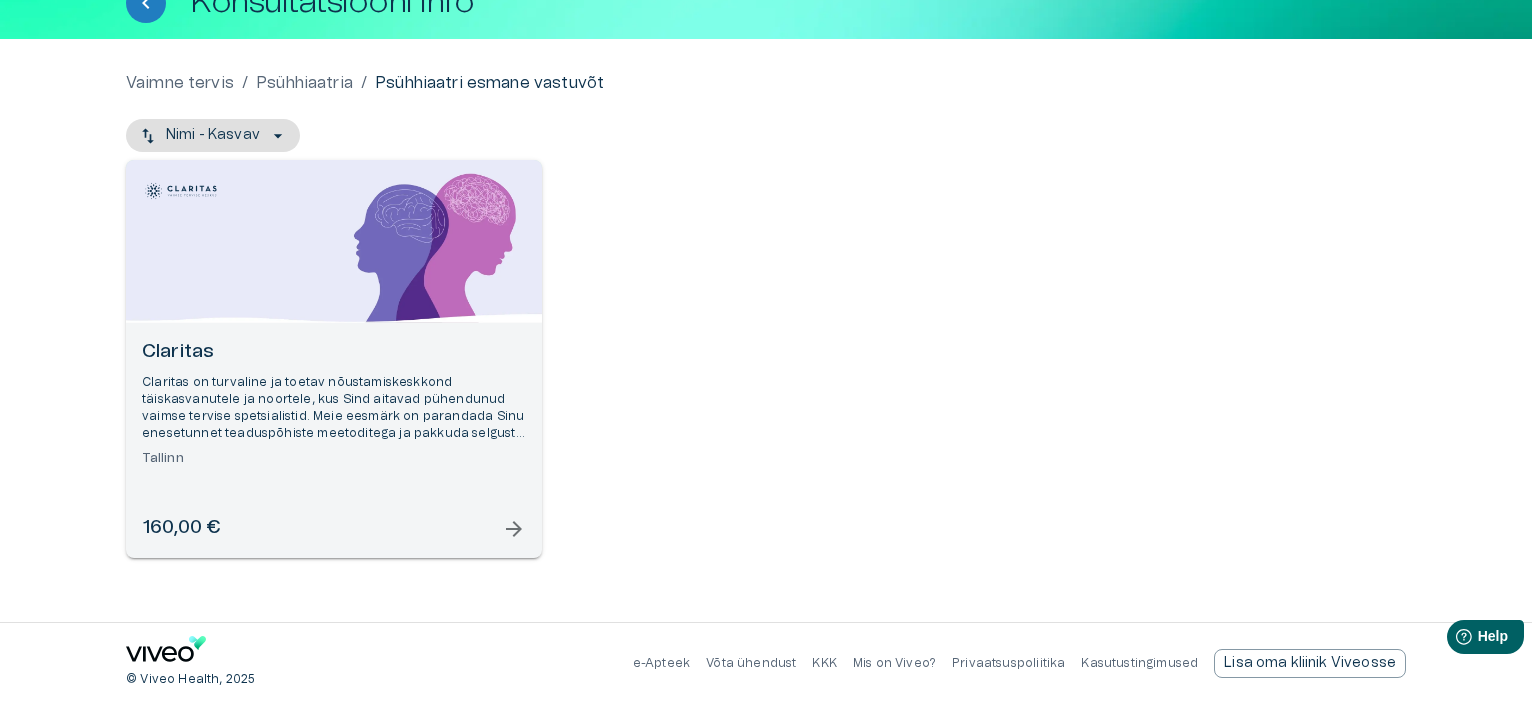 click on "Claritas" at bounding box center (334, 352) 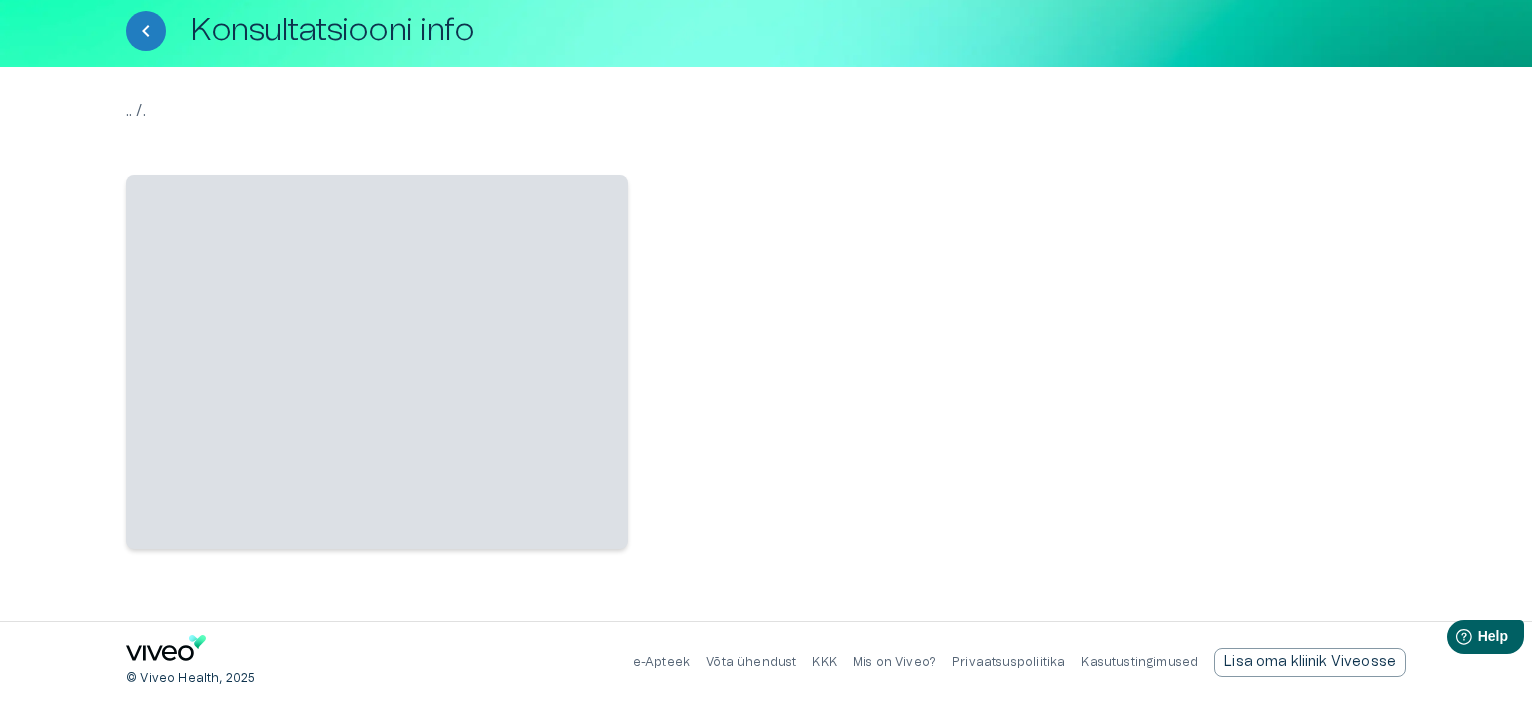 scroll, scrollTop: 0, scrollLeft: 0, axis: both 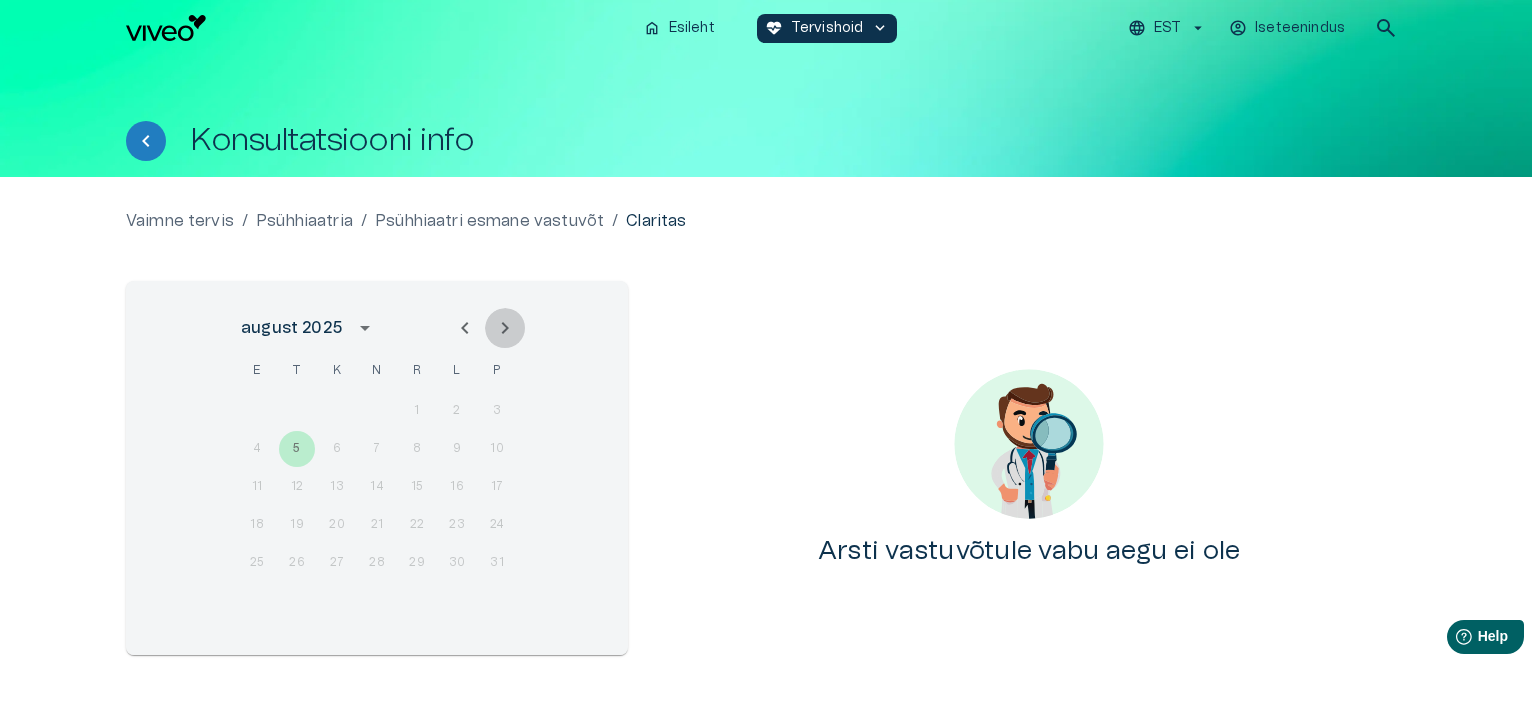 click 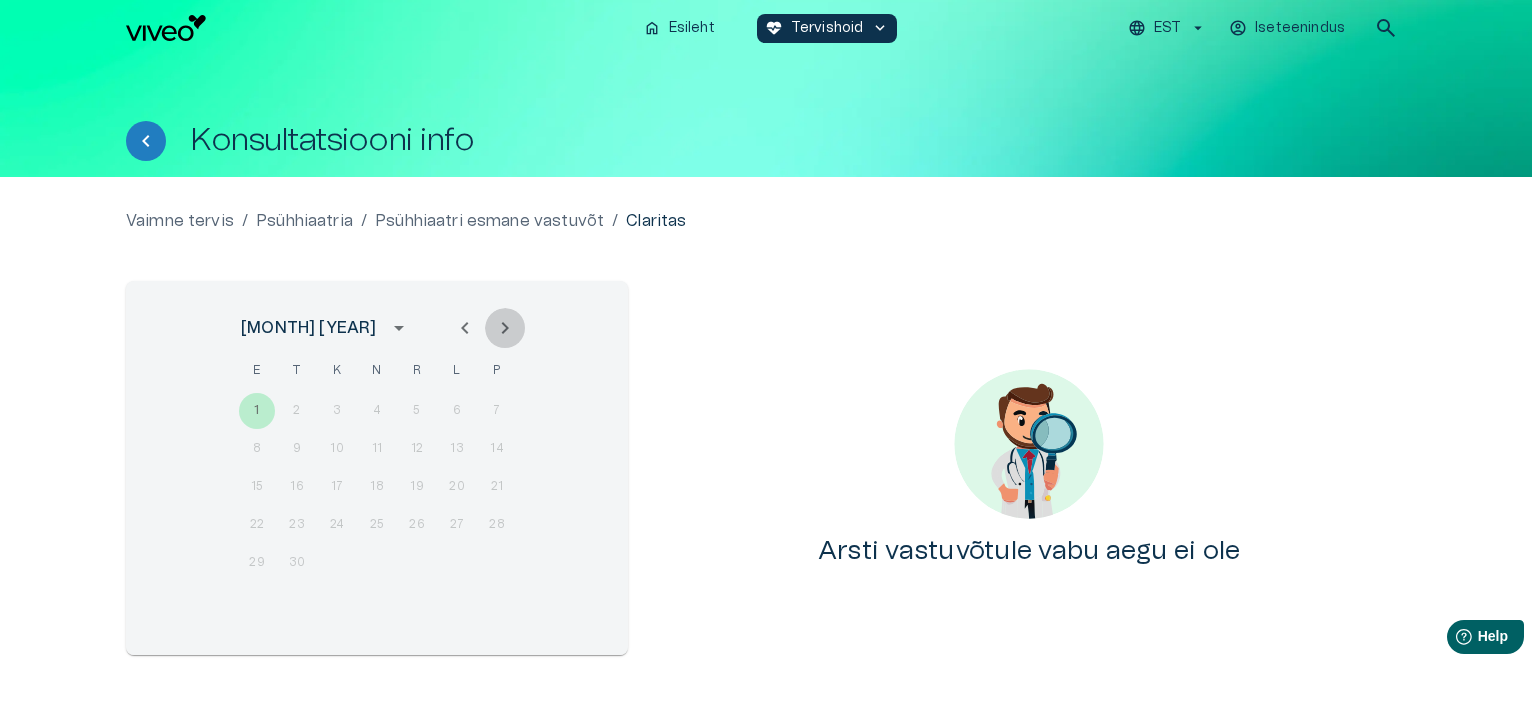 click 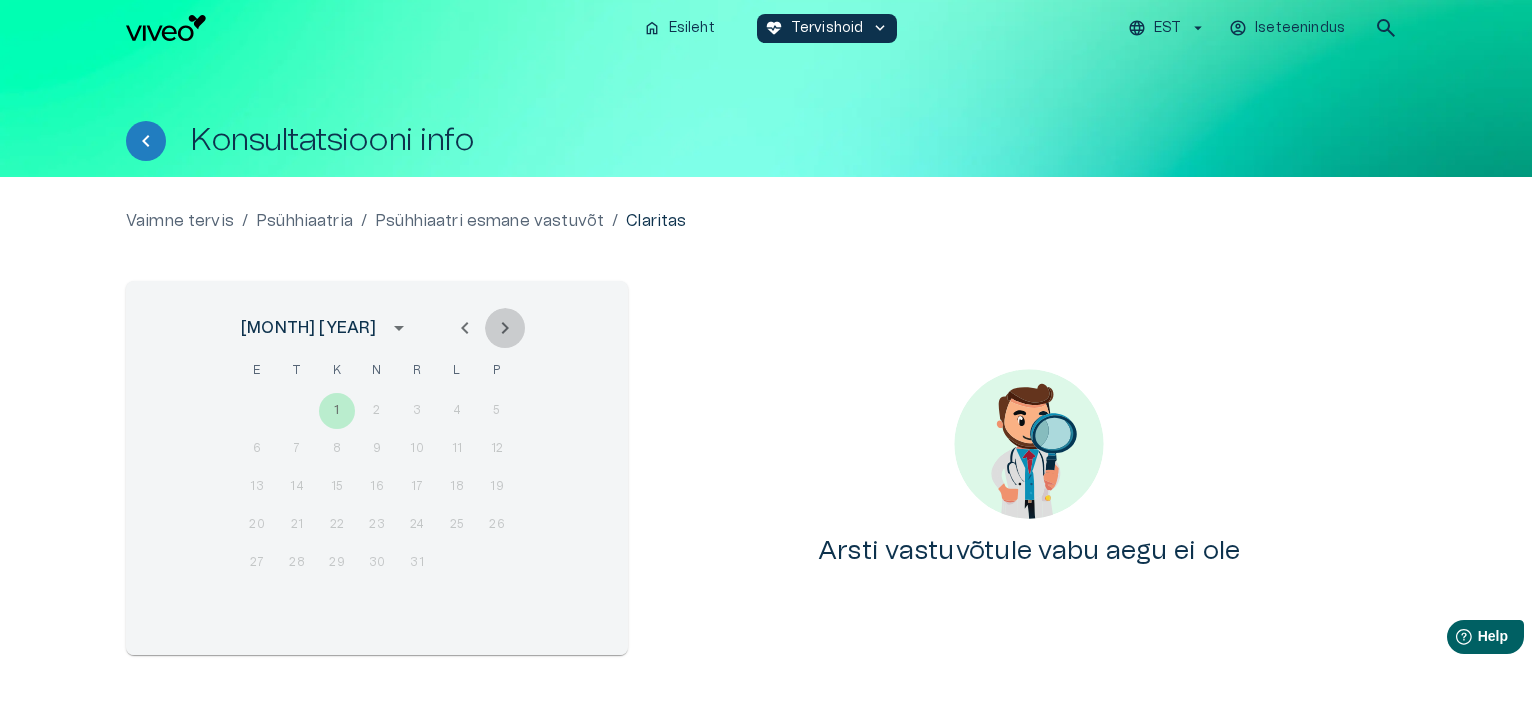 click 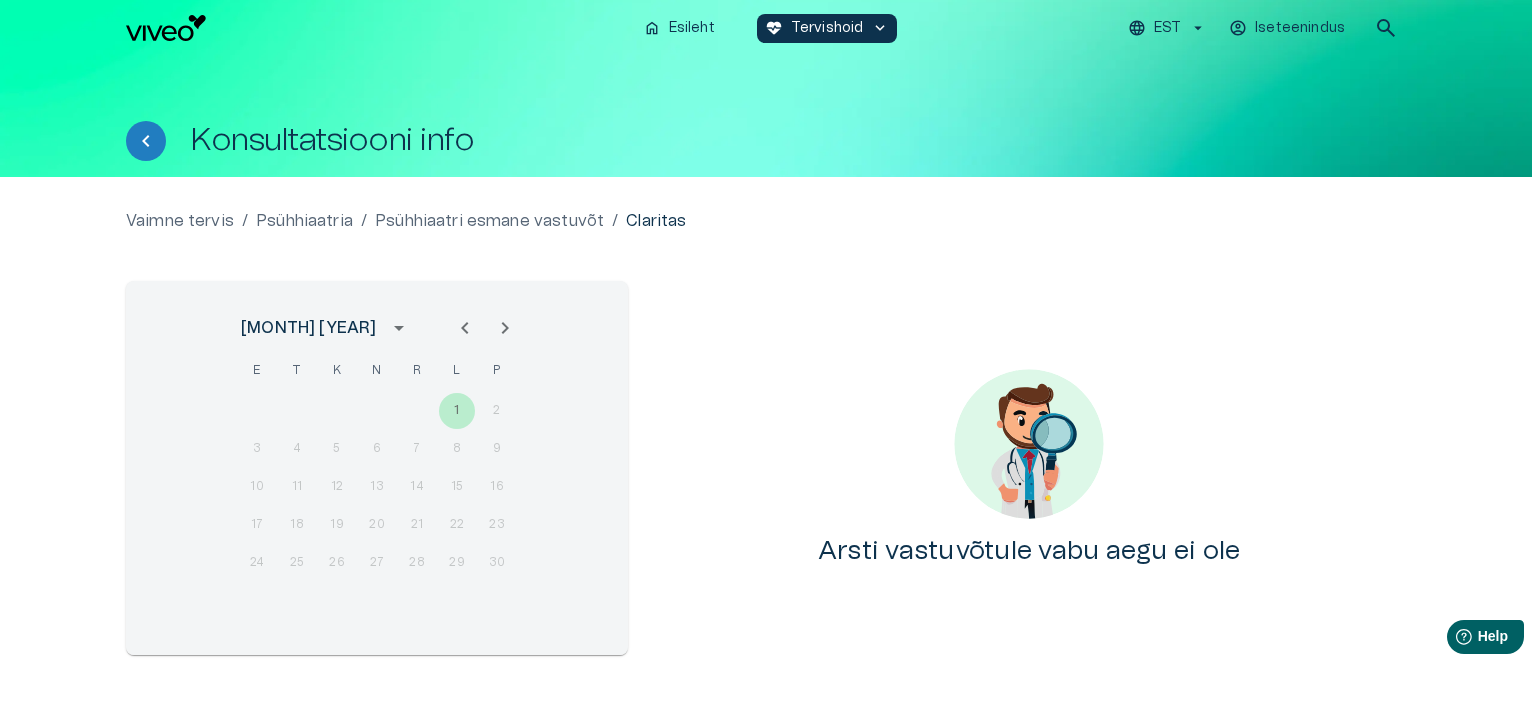 scroll, scrollTop: 17, scrollLeft: 0, axis: vertical 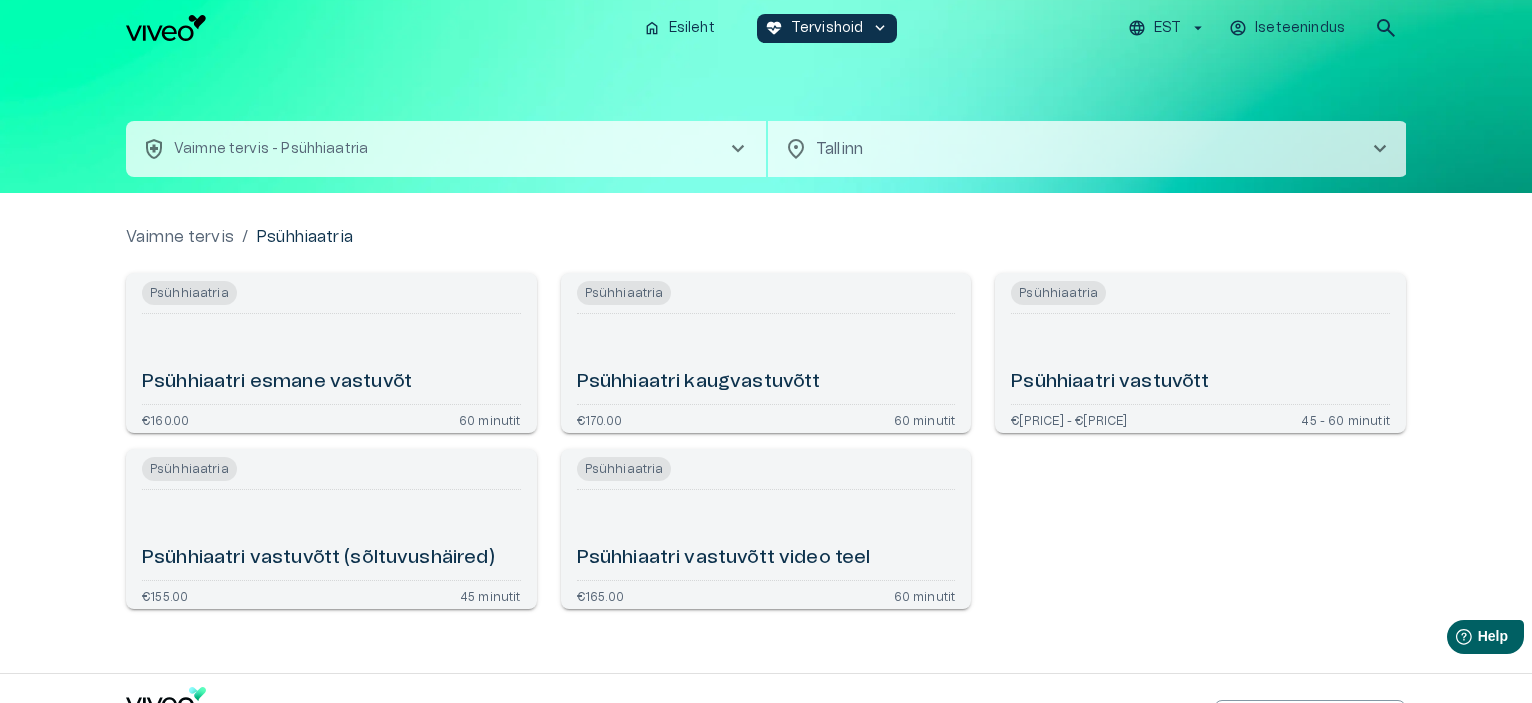 click on "Psühhiaatri vastuvõtt video teel" at bounding box center (766, 535) 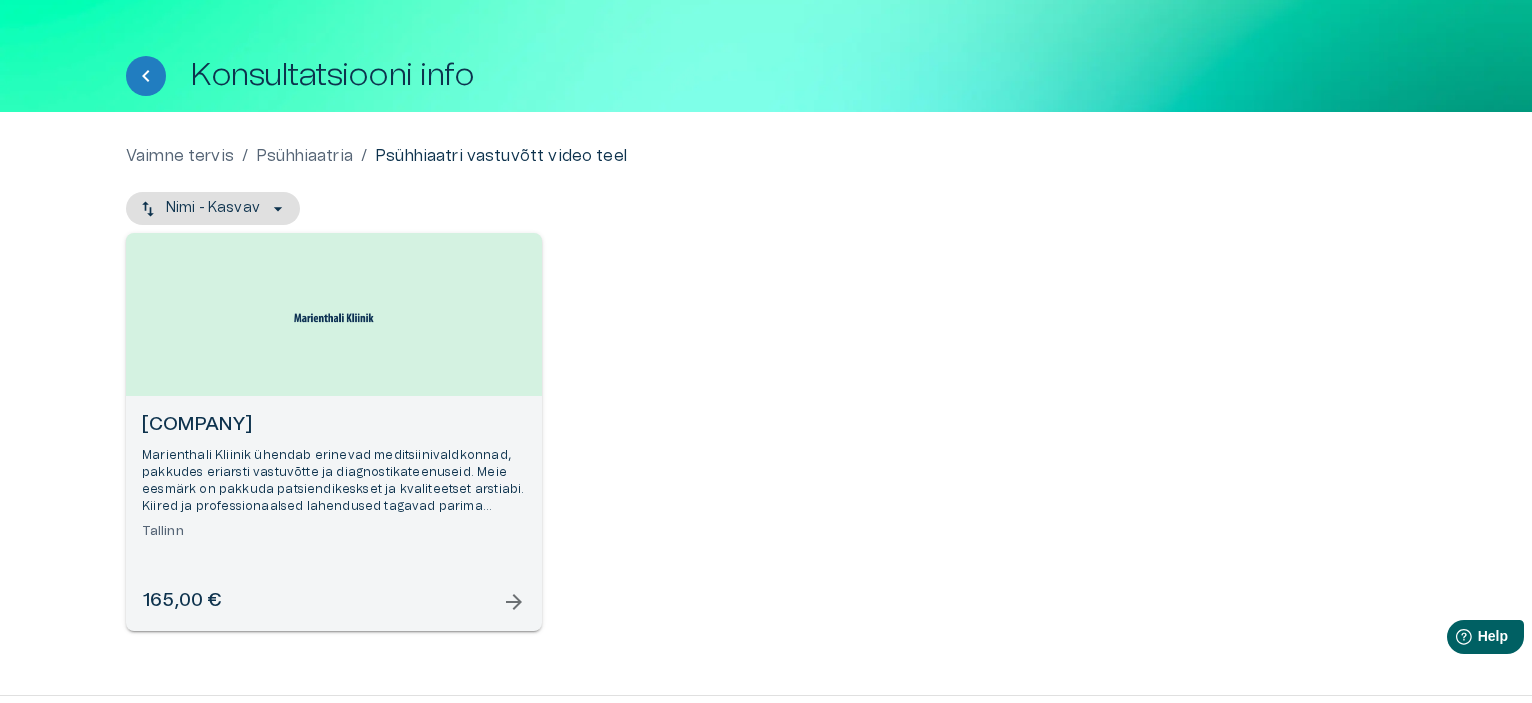 scroll, scrollTop: 100, scrollLeft: 0, axis: vertical 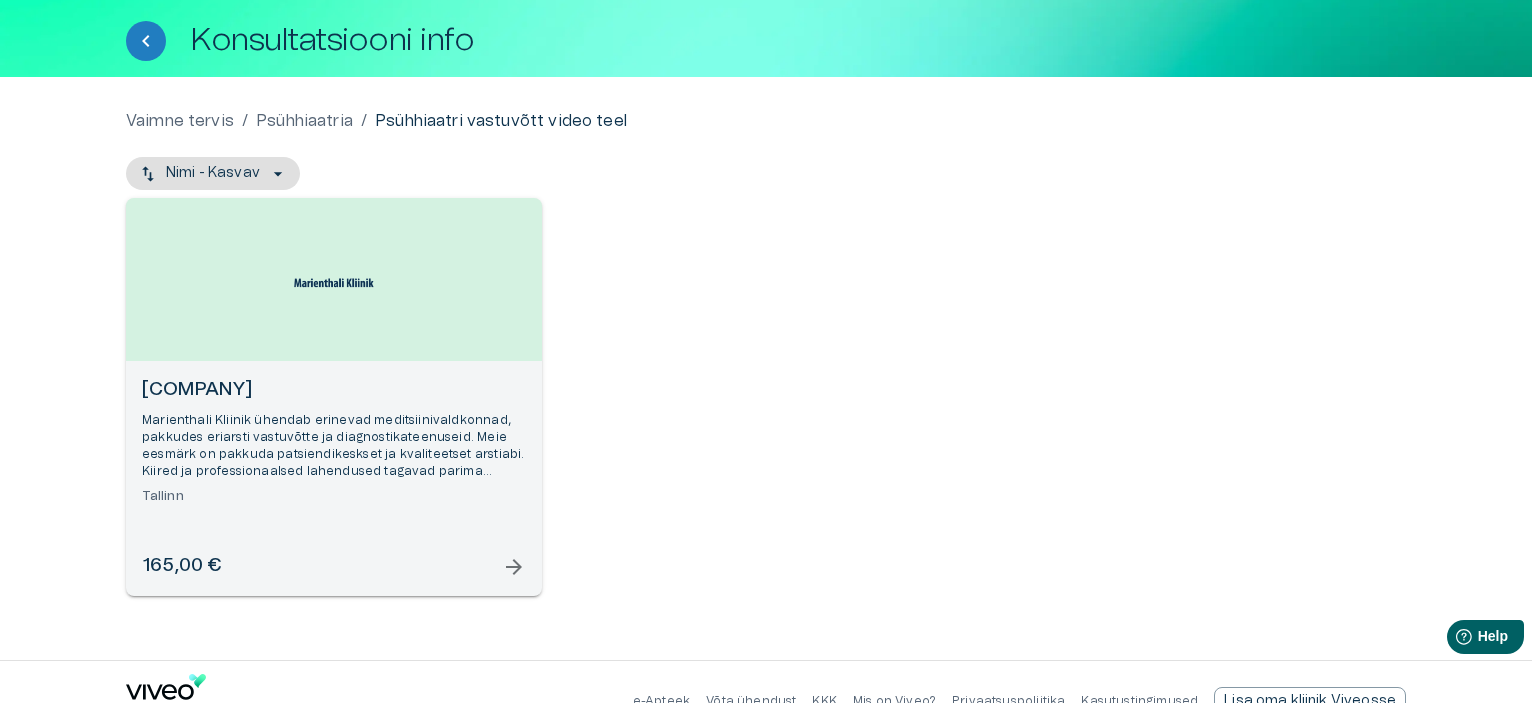 click on "165,00 €" at bounding box center (181, 566) 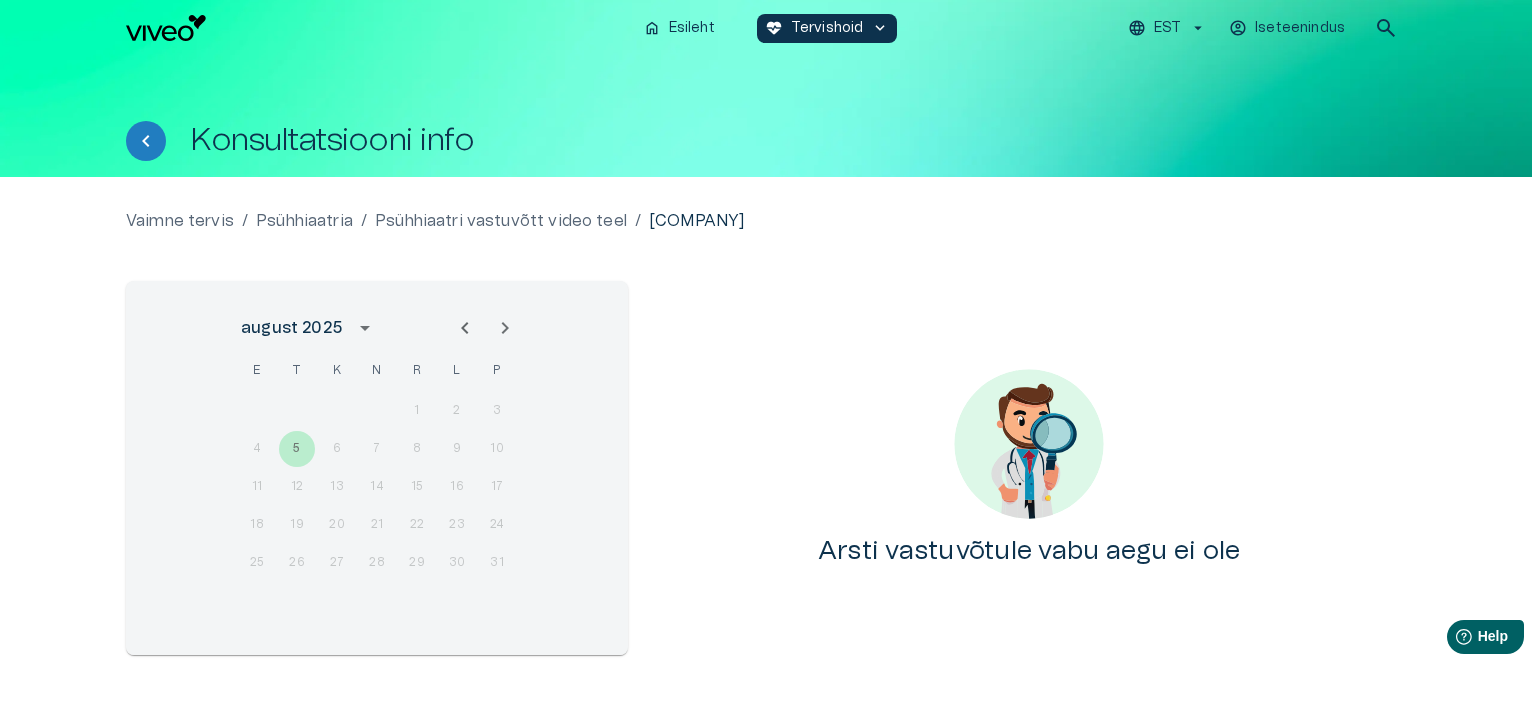 click 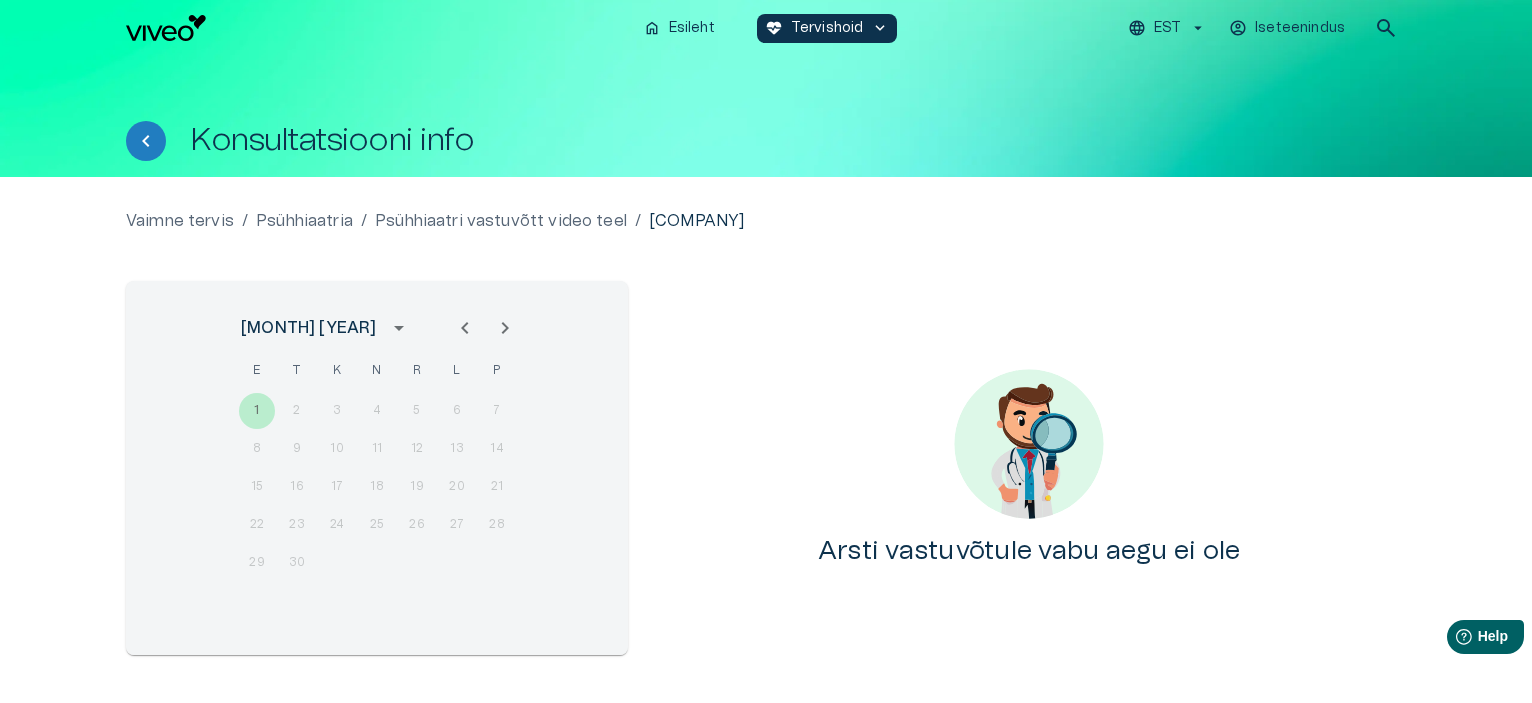 click 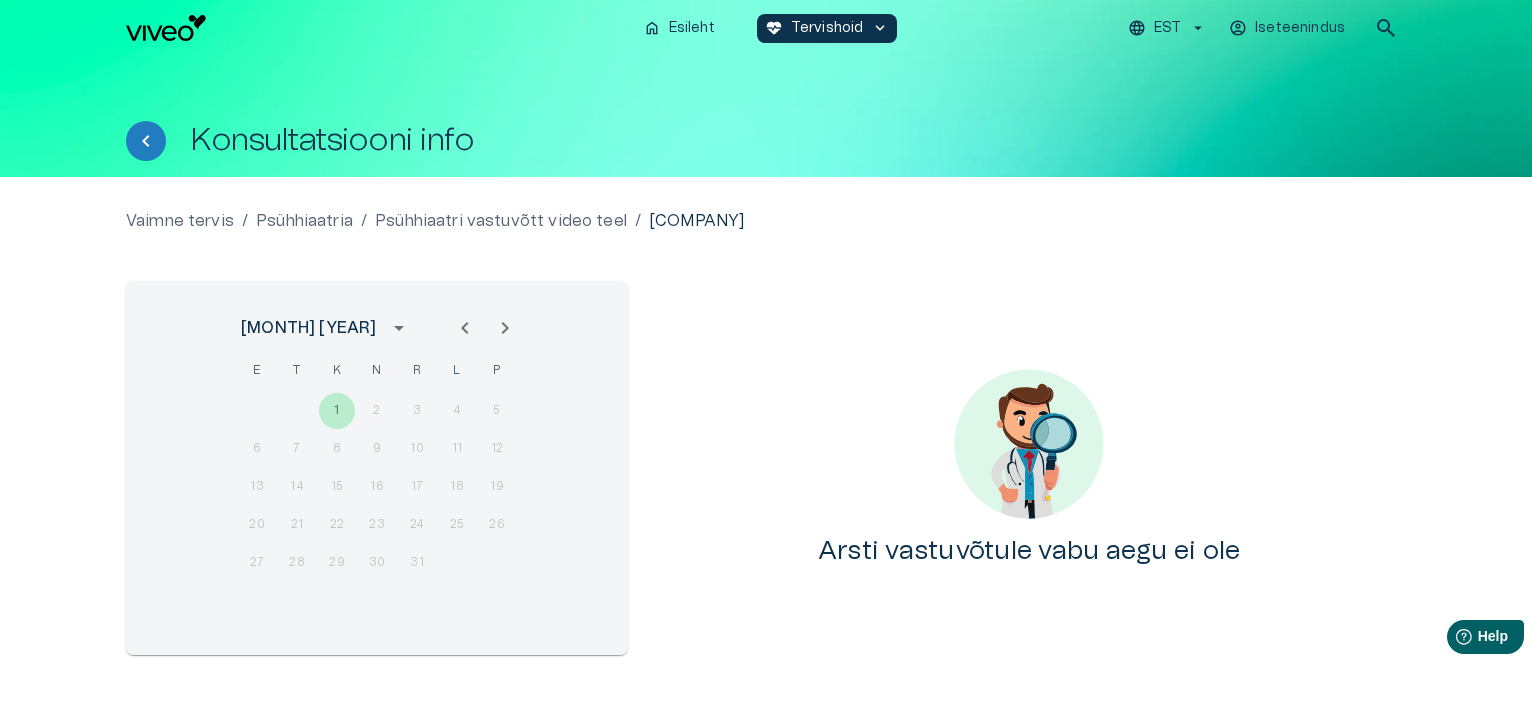 click 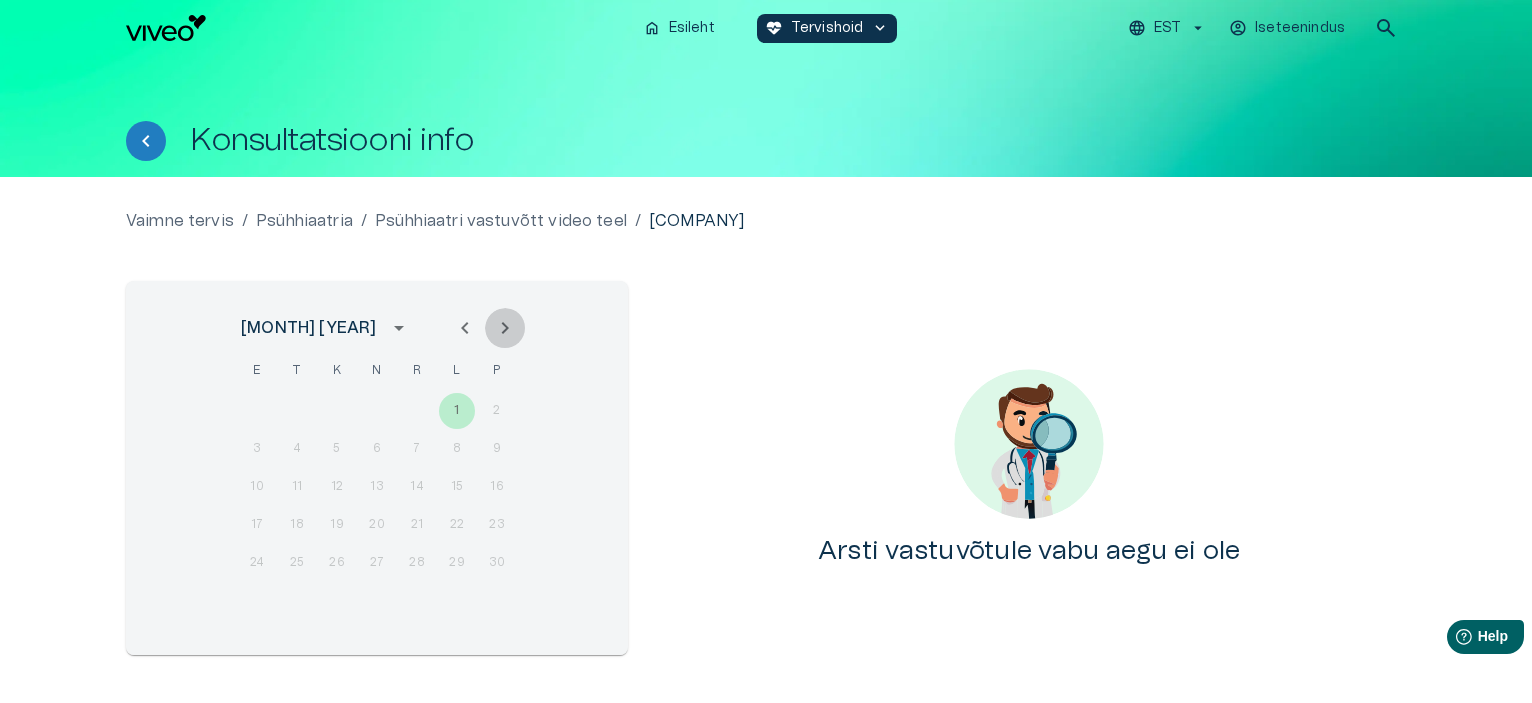 click 